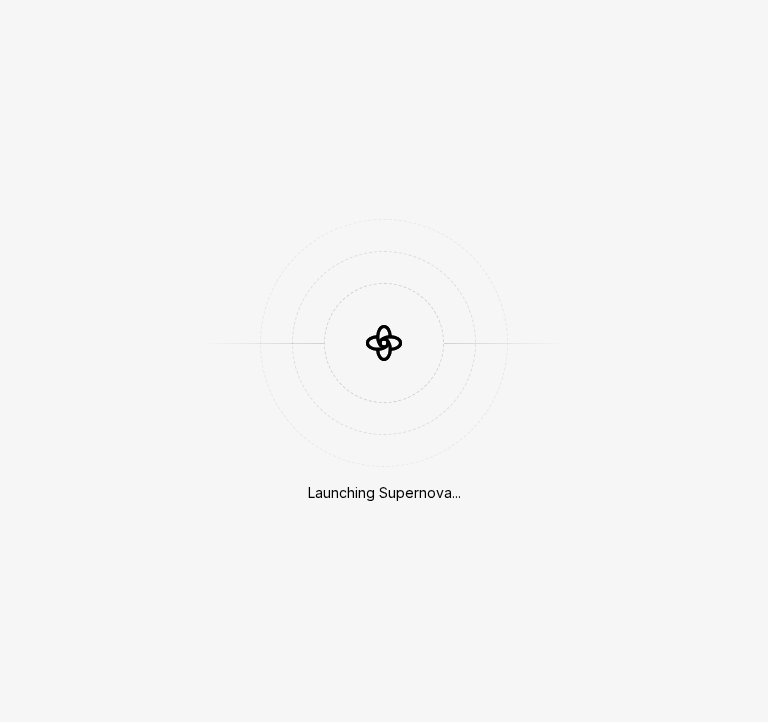 scroll, scrollTop: 0, scrollLeft: 0, axis: both 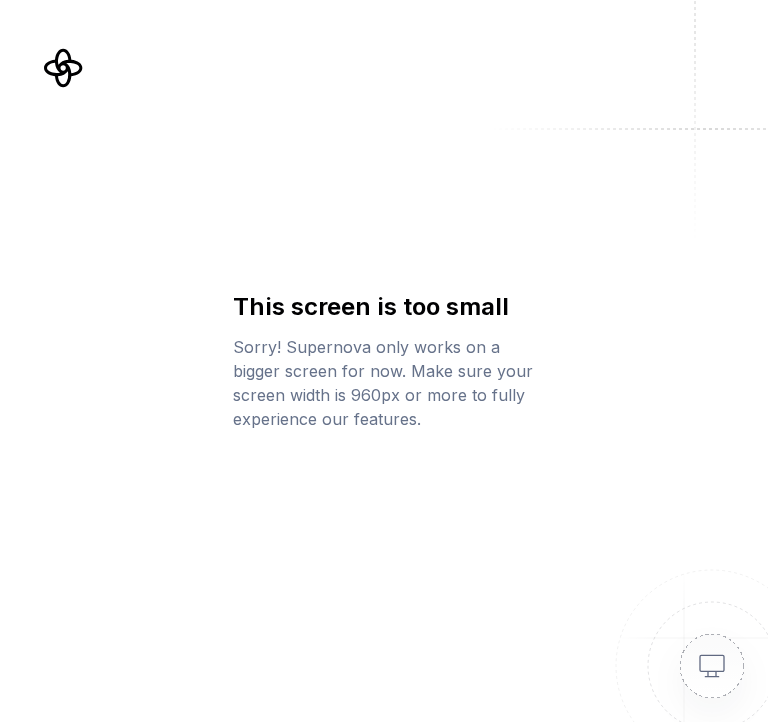 click at bounding box center [688, 642] 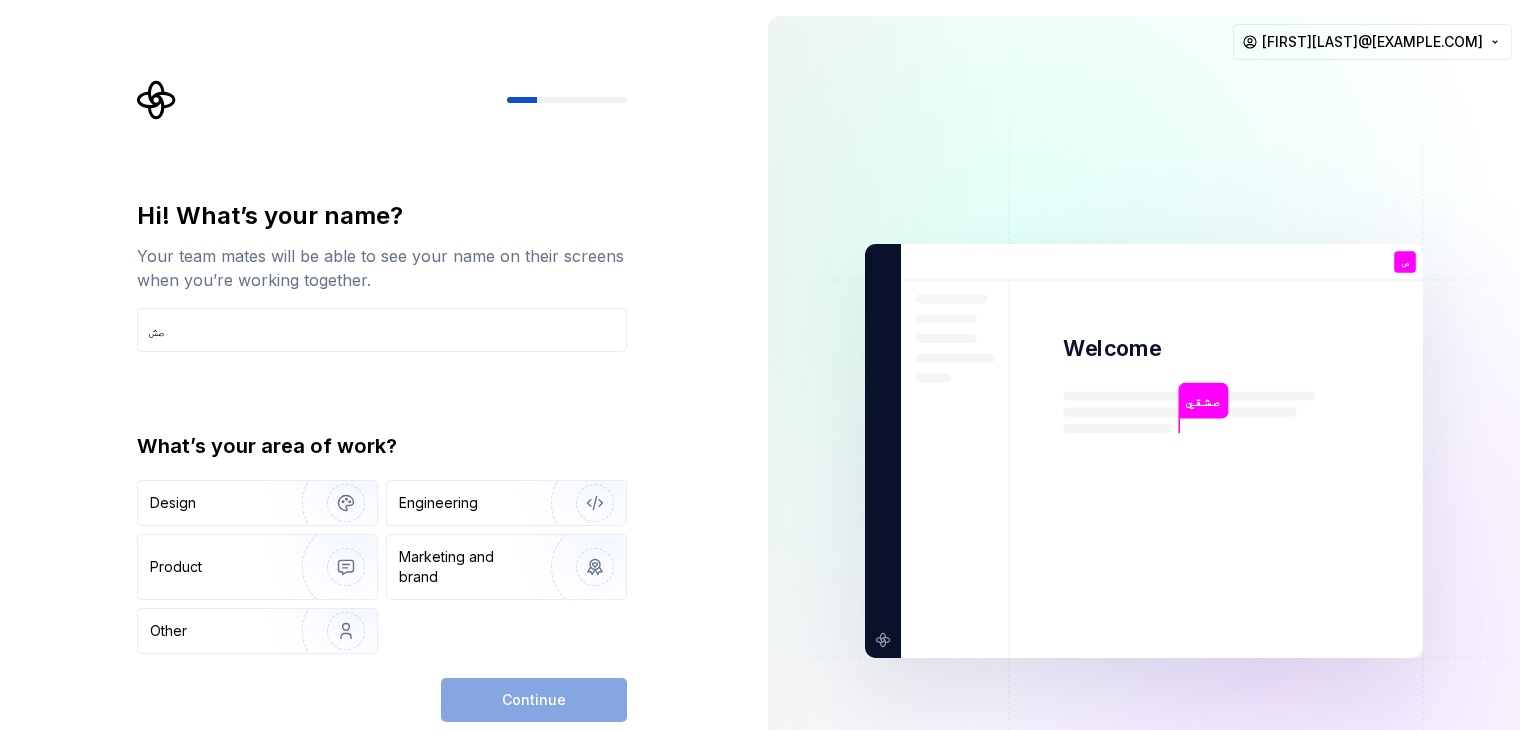 type on "ص" 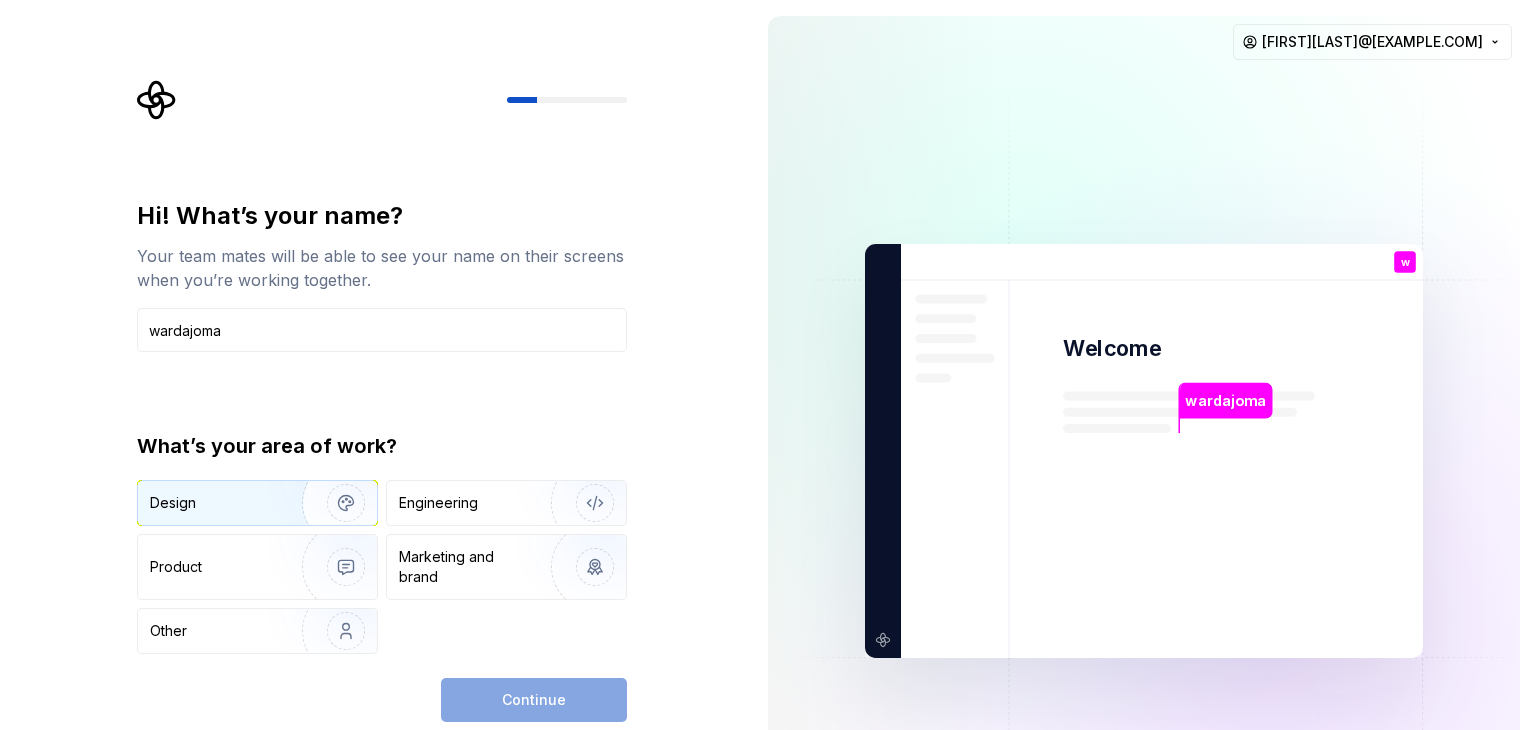 type on "wardajoma" 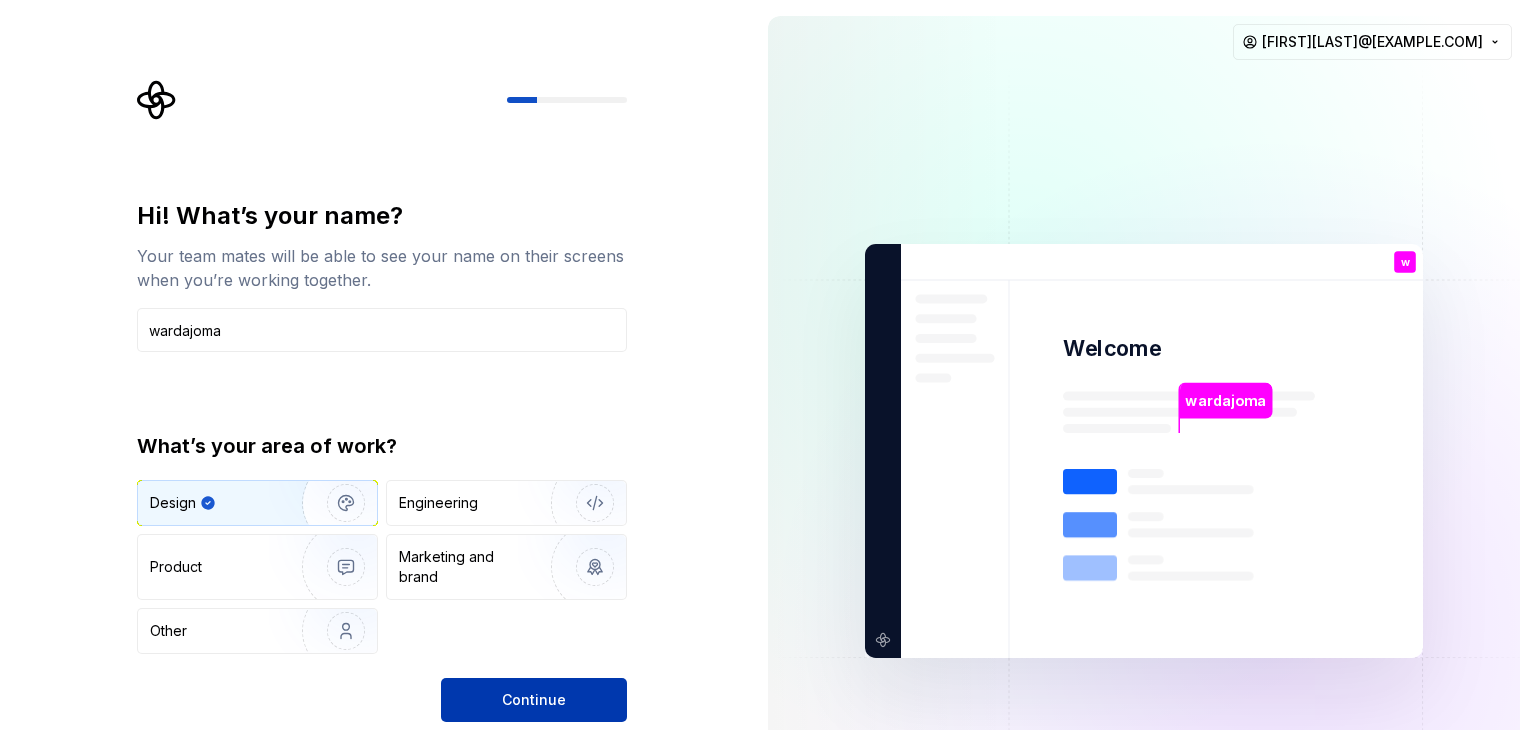 click on "Continue" at bounding box center [534, 700] 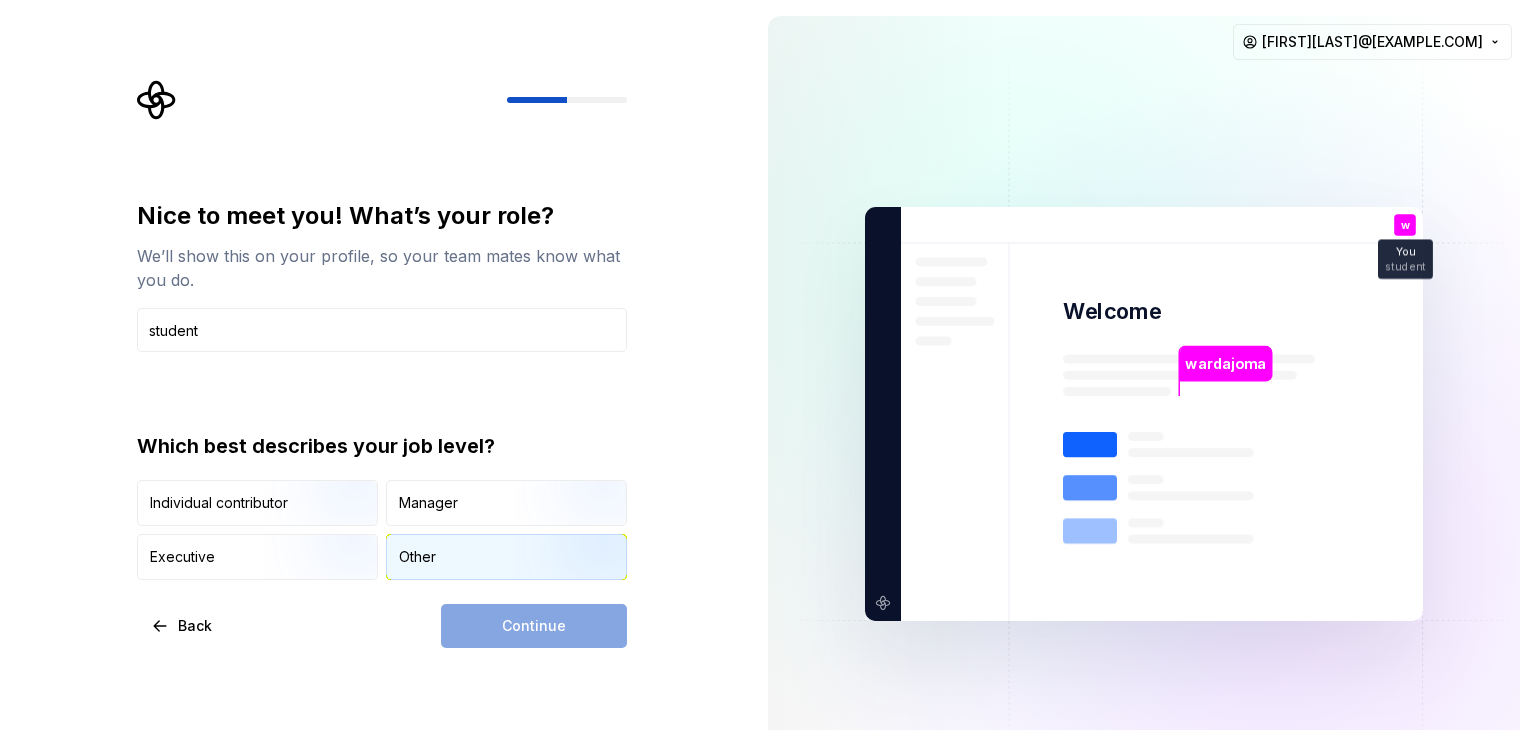 type on "student" 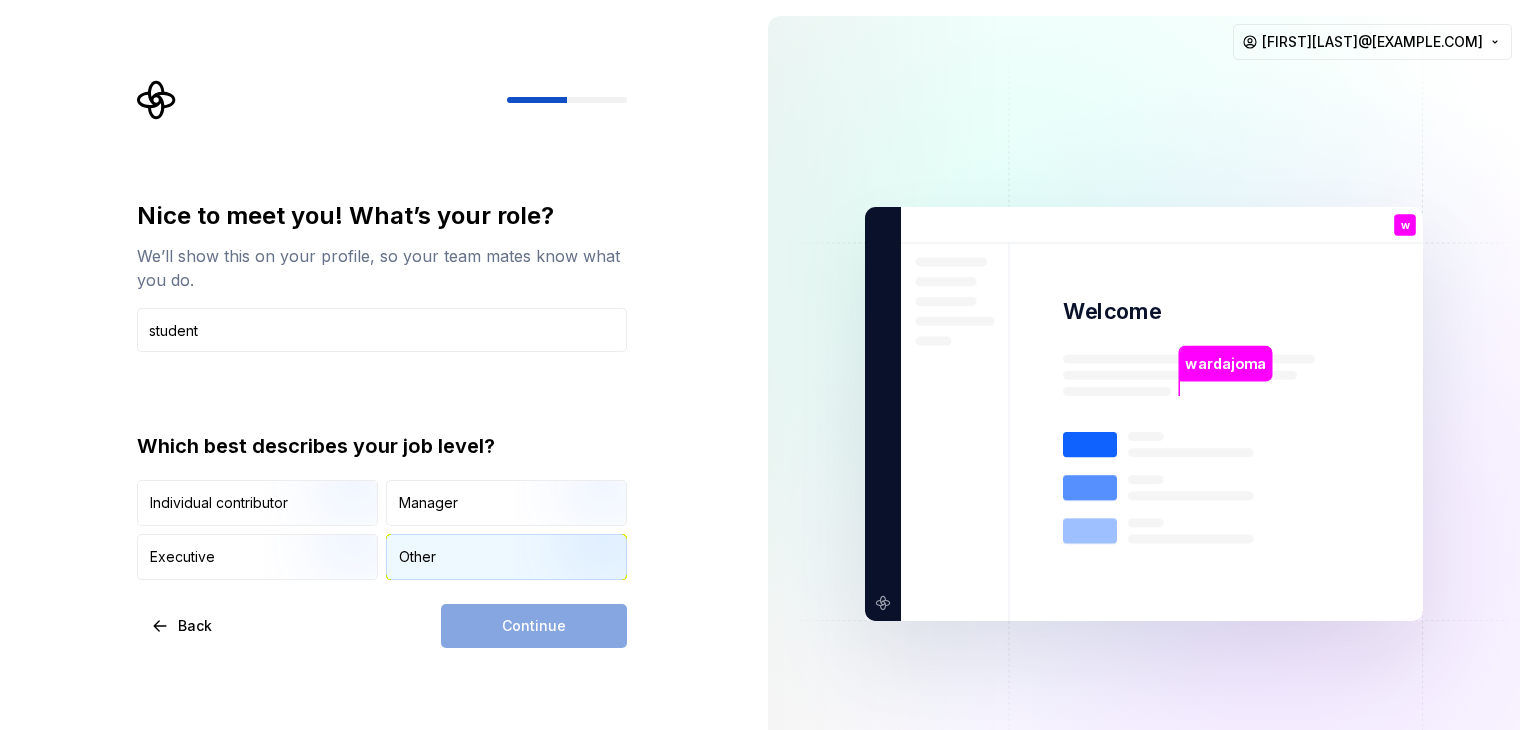click on "Other" at bounding box center (506, 557) 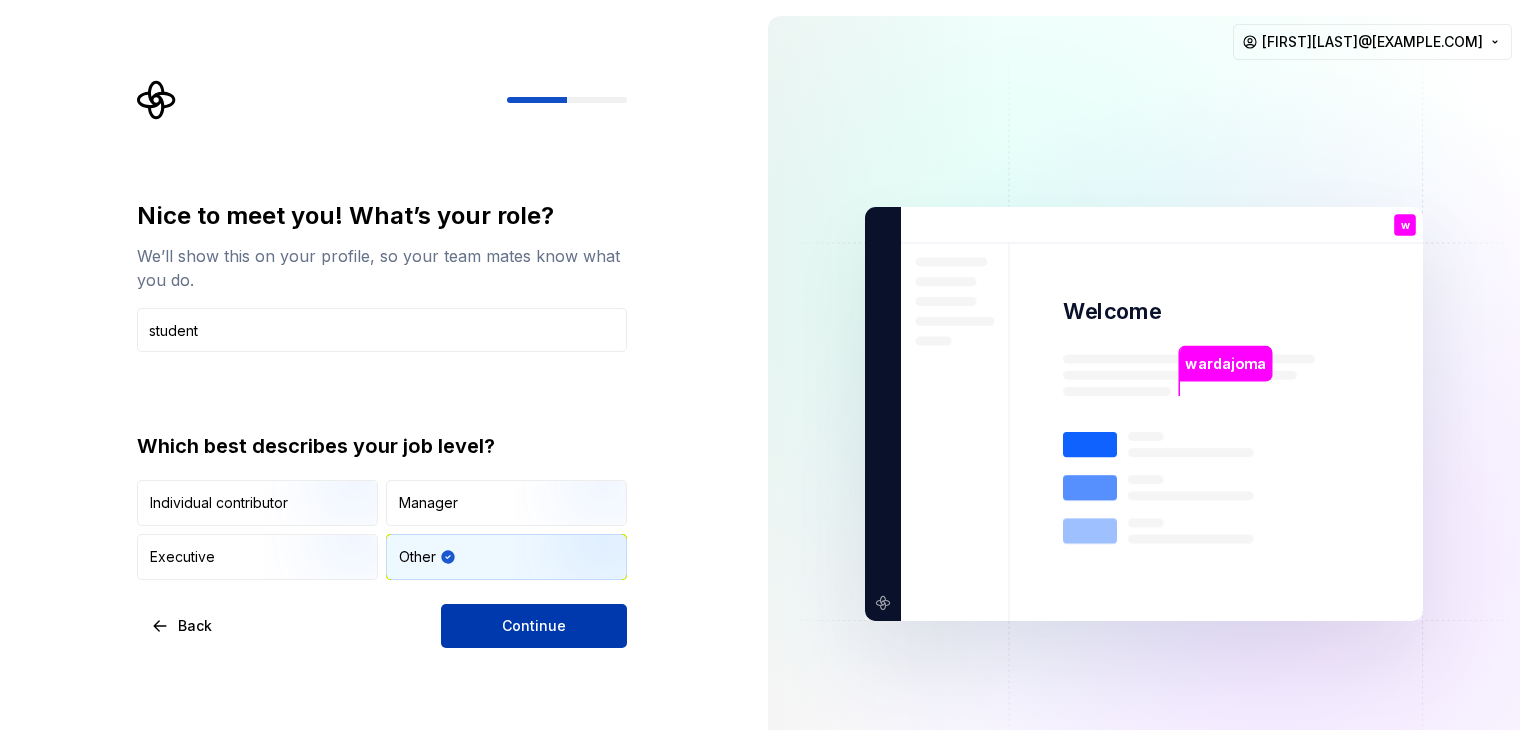 click on "Continue" at bounding box center [534, 626] 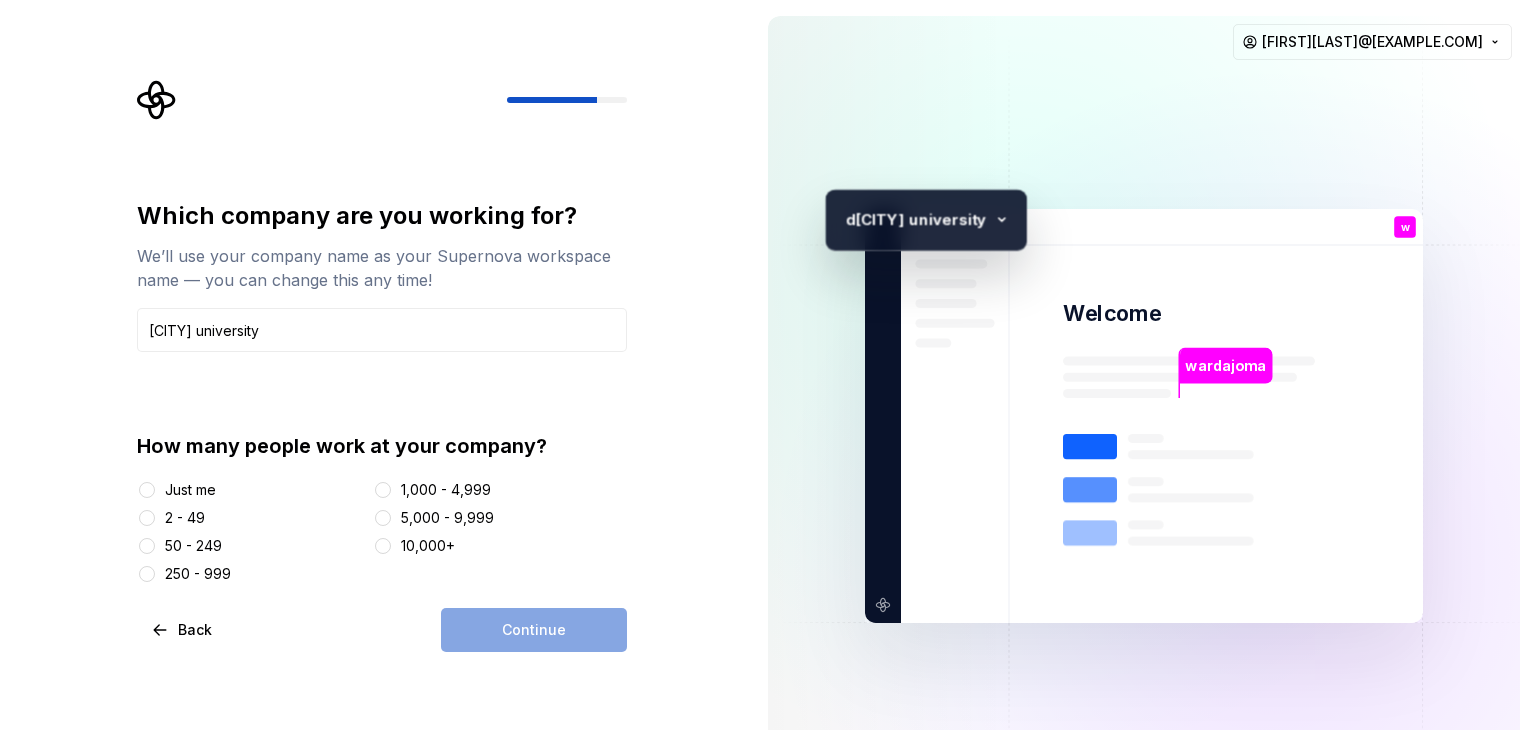 type on "[CITY] university" 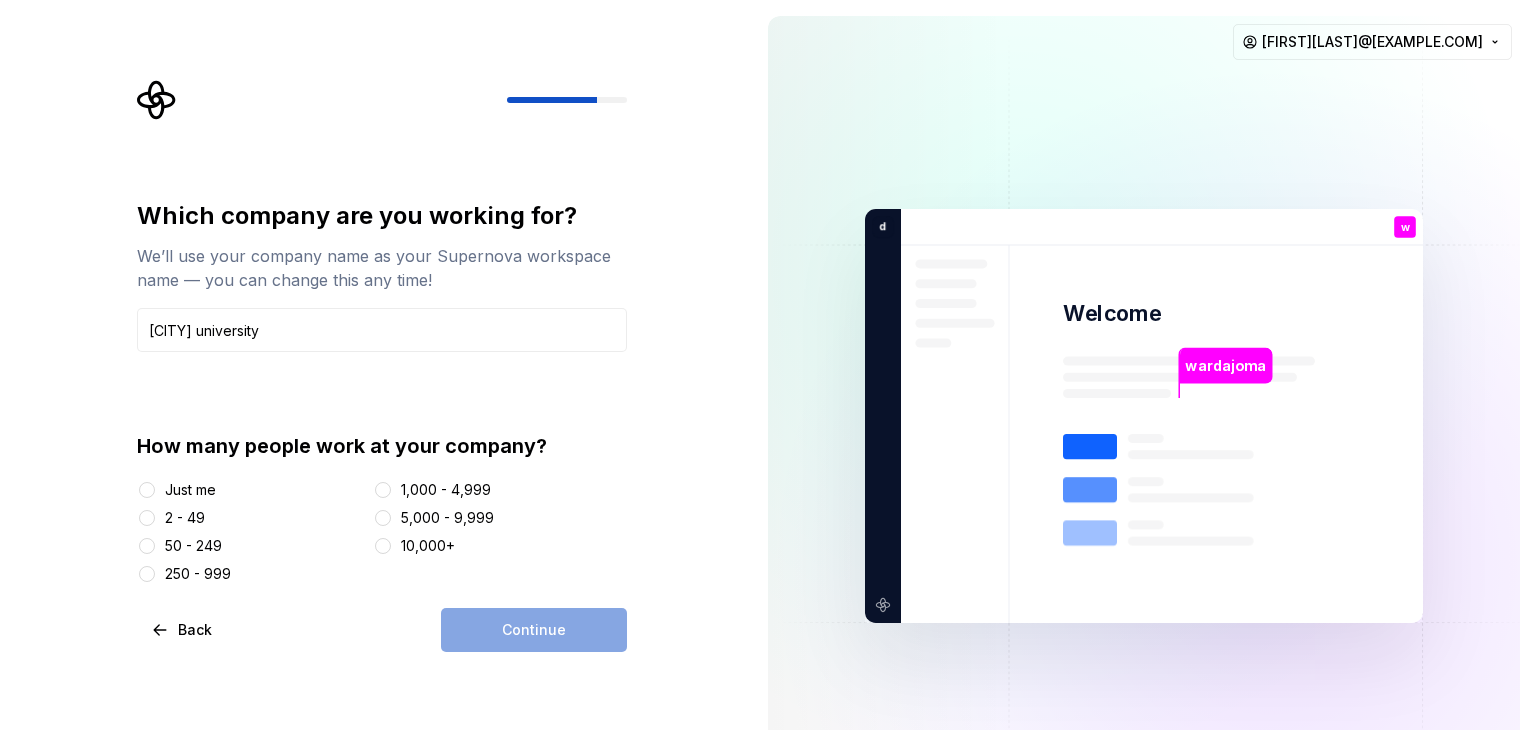click on "Just me" at bounding box center (190, 490) 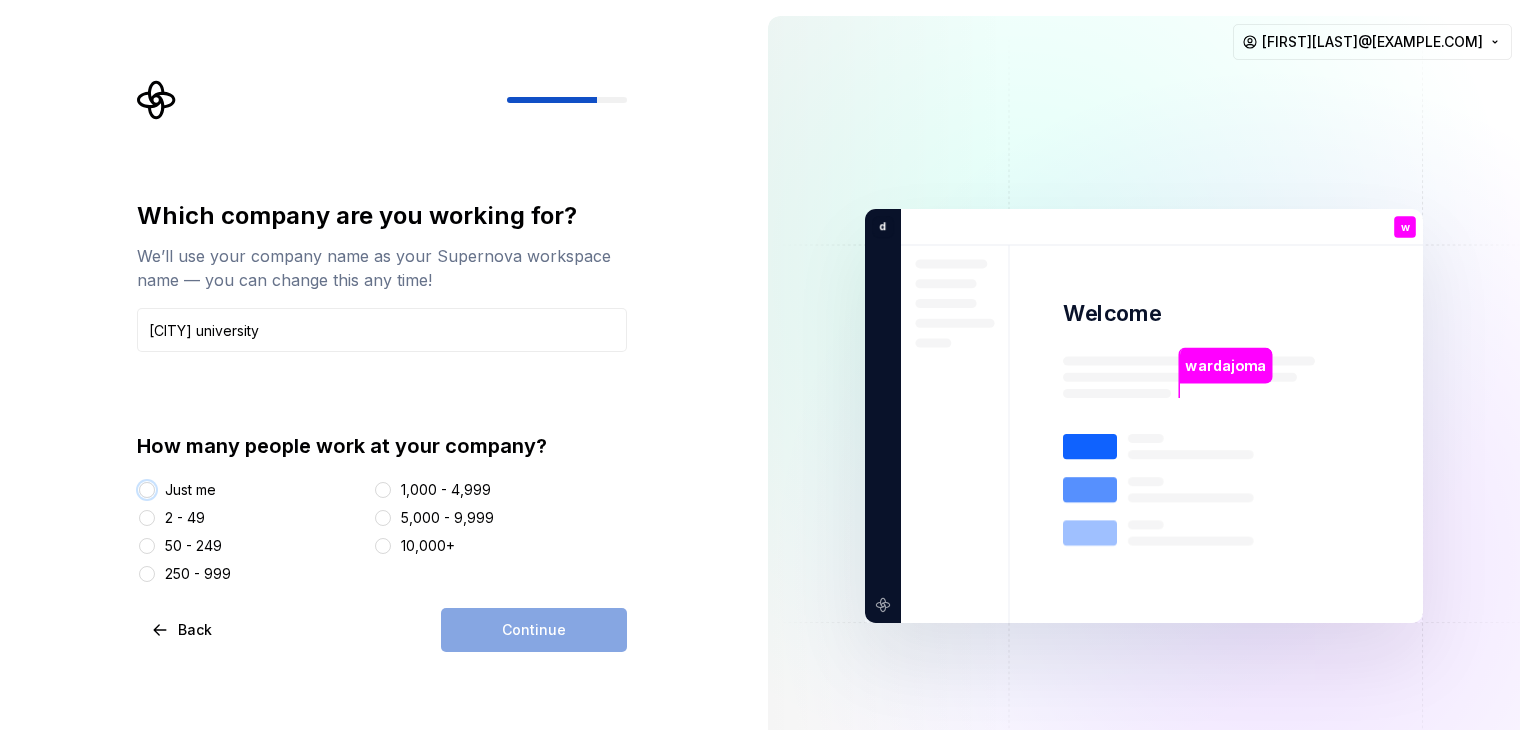 click on "Just me" at bounding box center (147, 490) 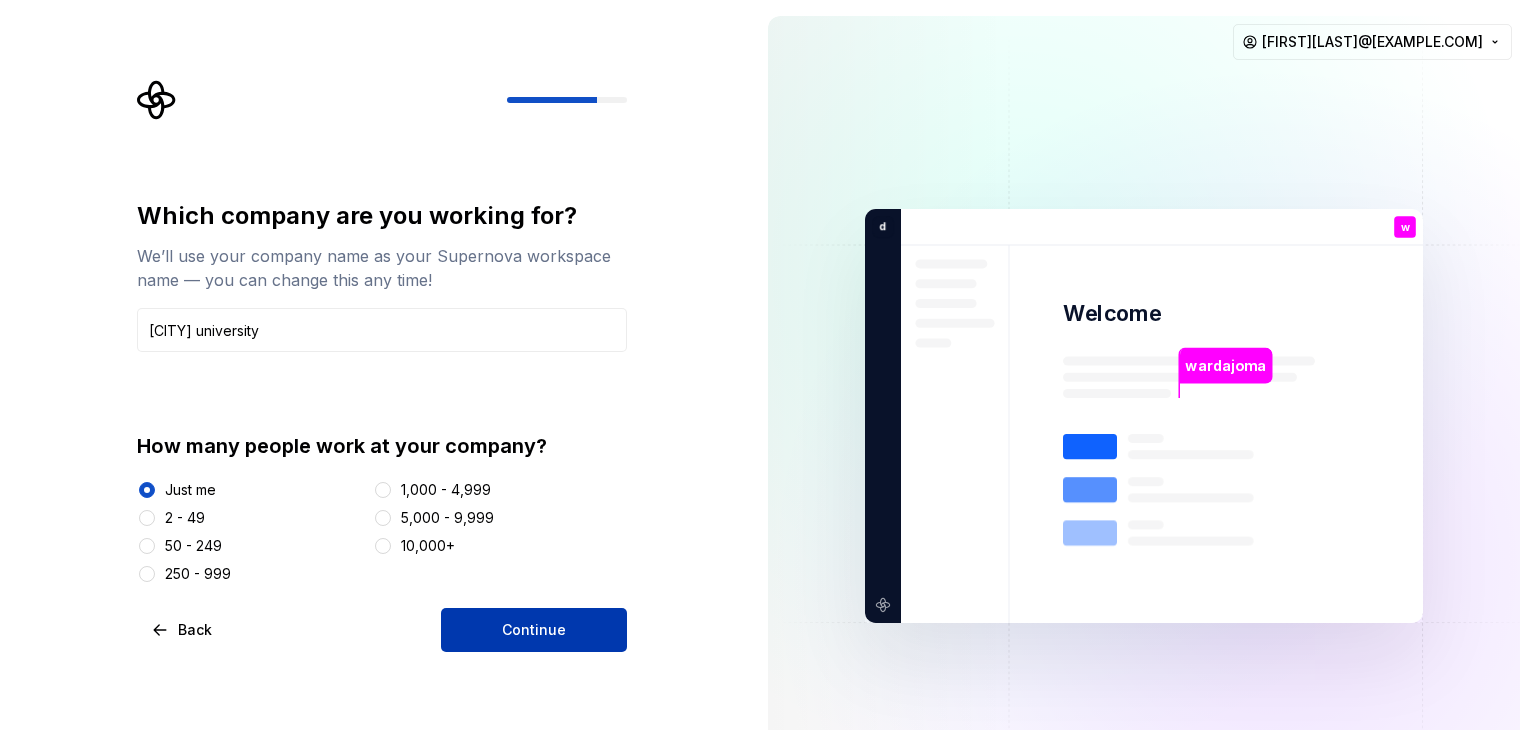 click on "Continue" at bounding box center (534, 630) 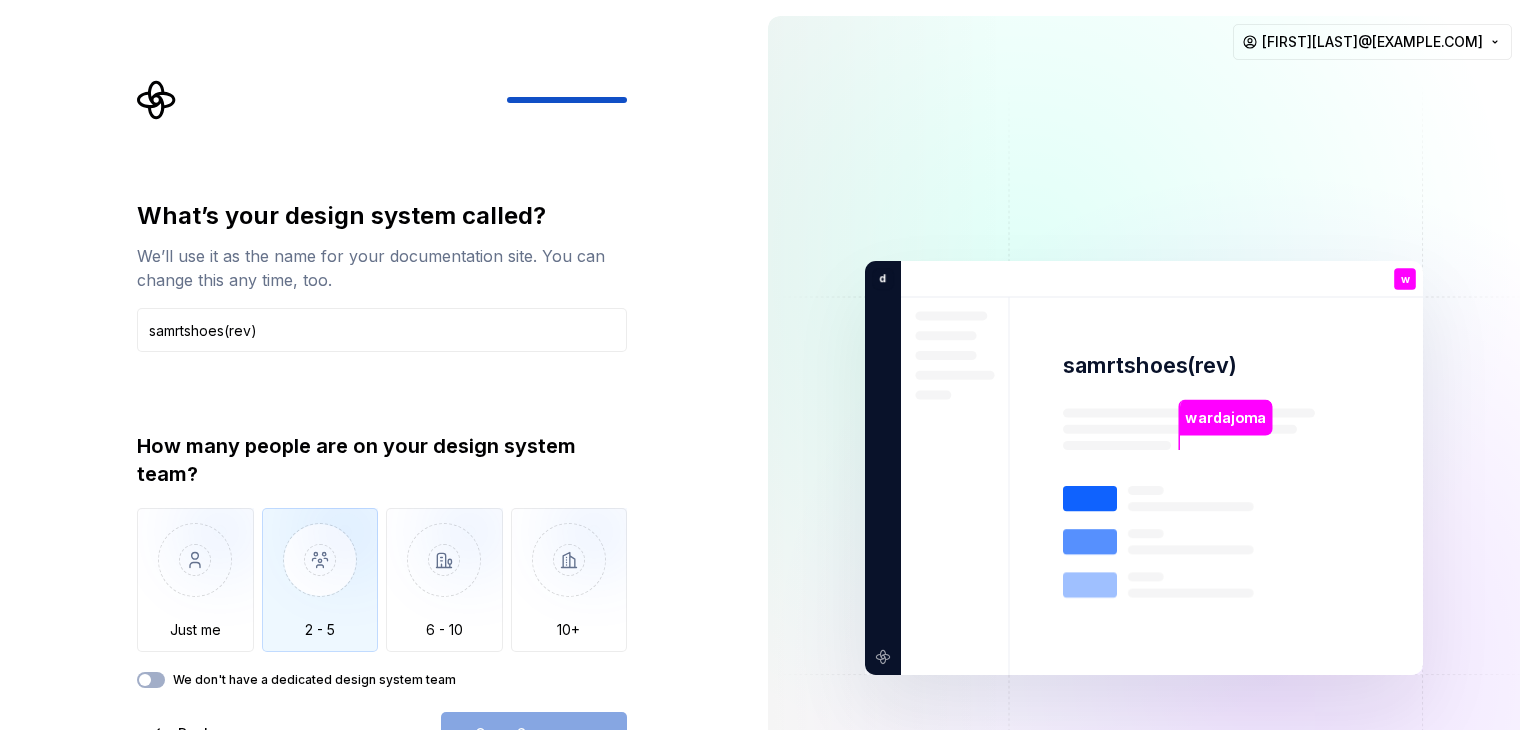 type on "samrtshoes(rev)" 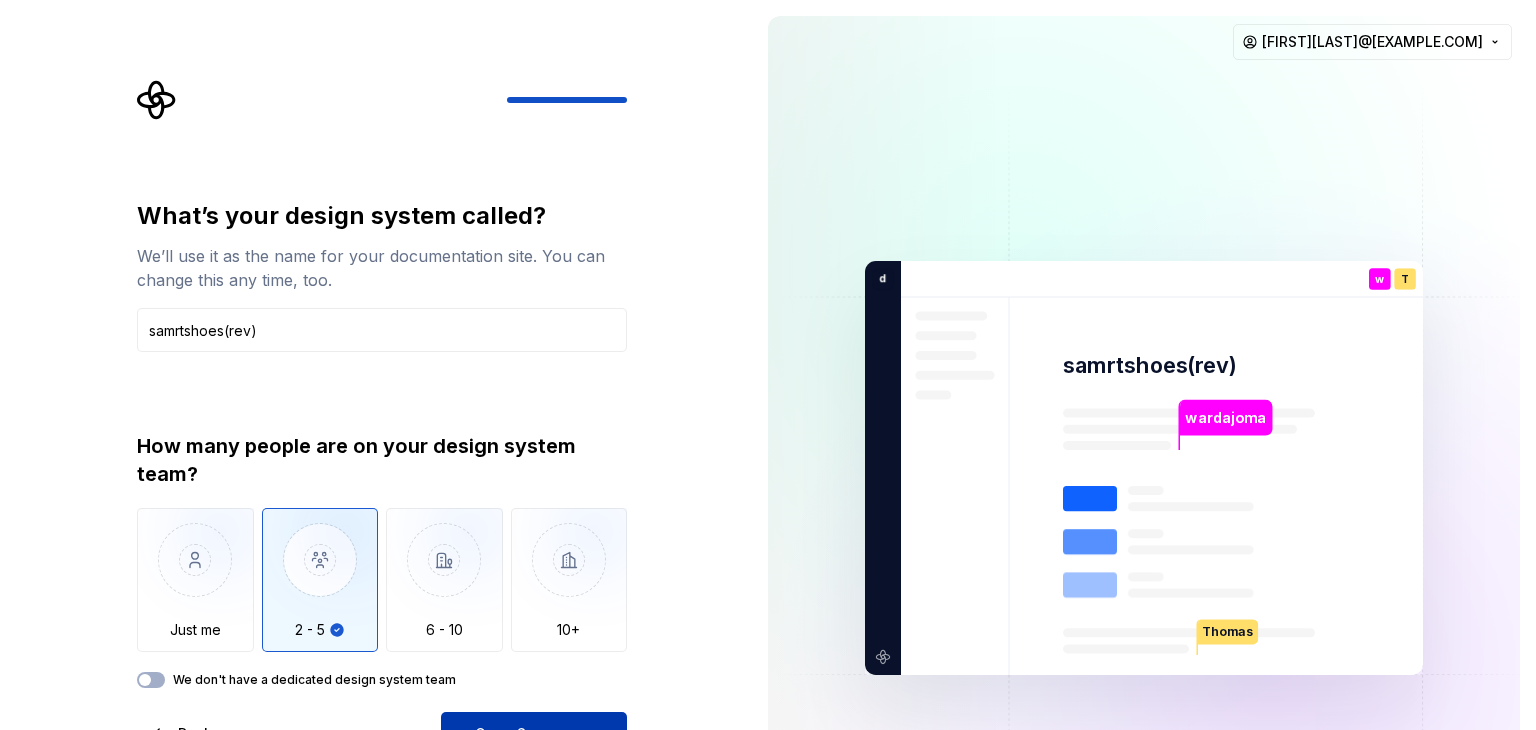click on "Open Supernova" at bounding box center (534, 734) 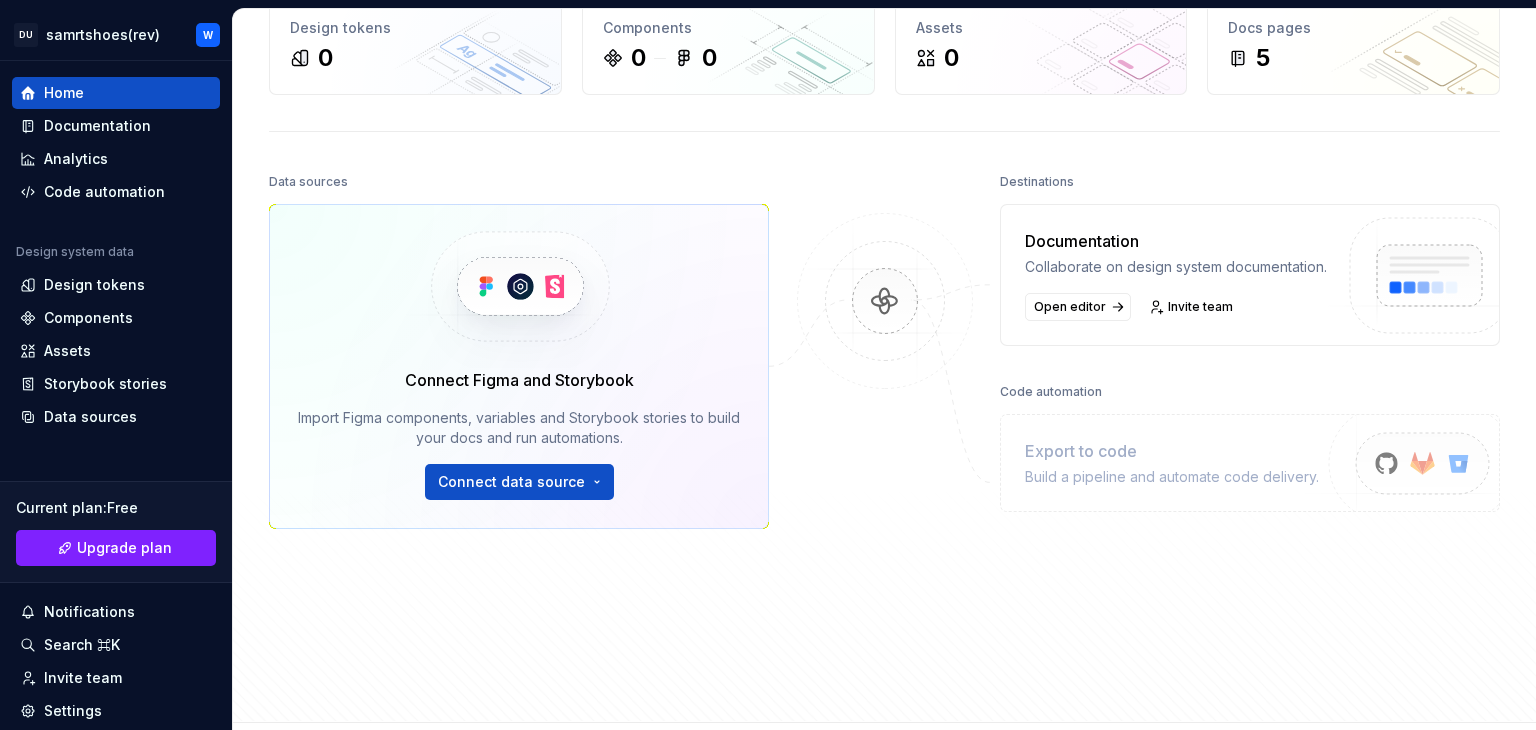 scroll, scrollTop: 0, scrollLeft: 0, axis: both 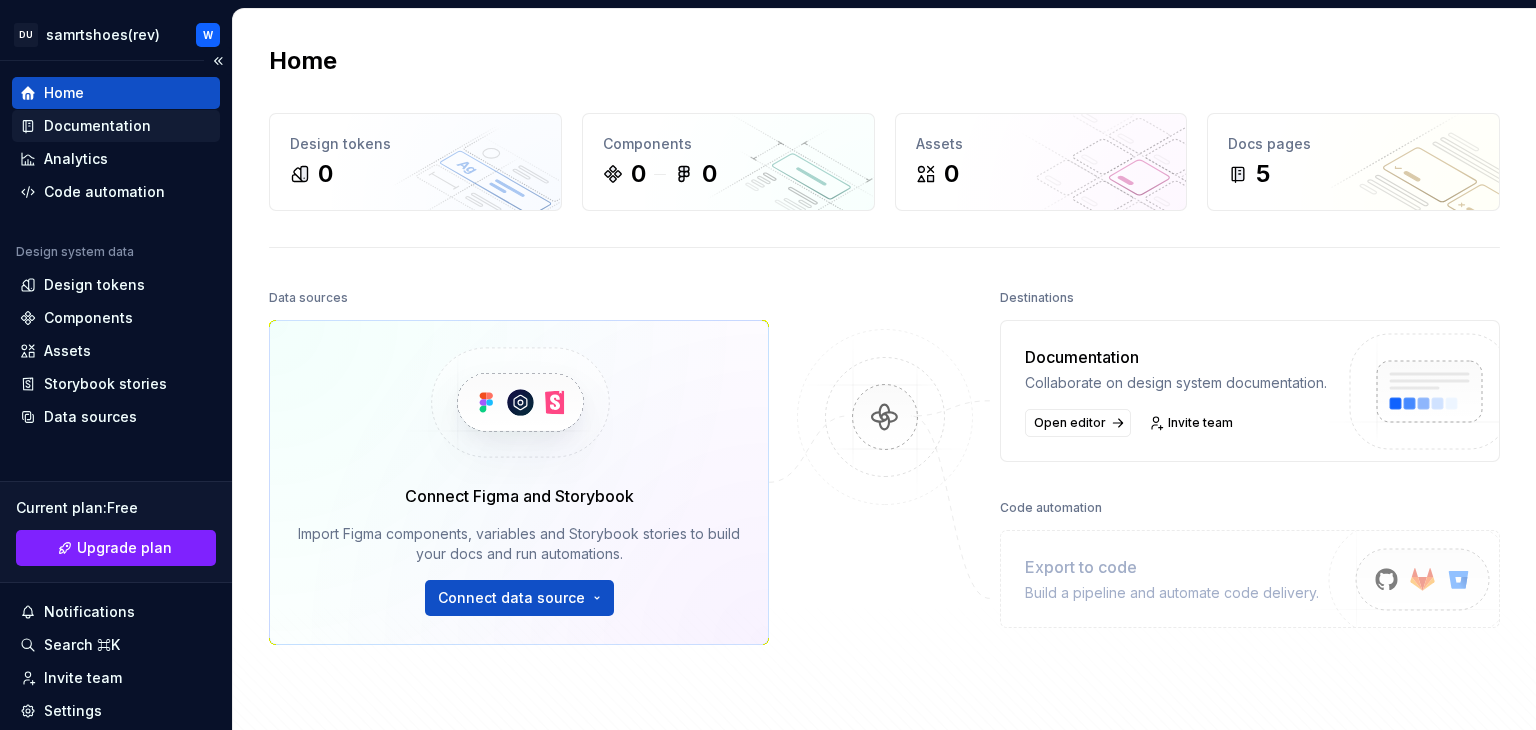 click on "Documentation" at bounding box center (97, 126) 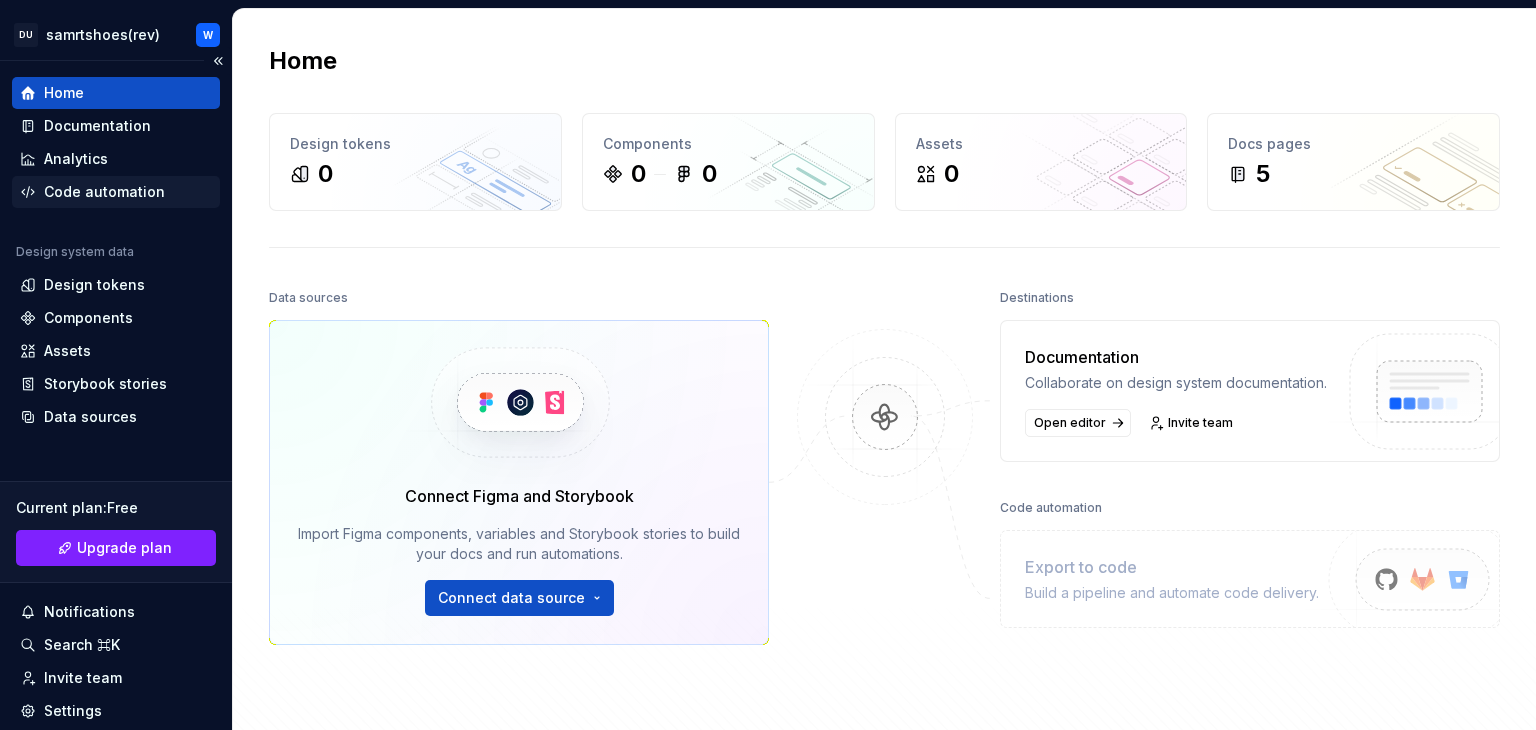click on "Code automation" at bounding box center (104, 192) 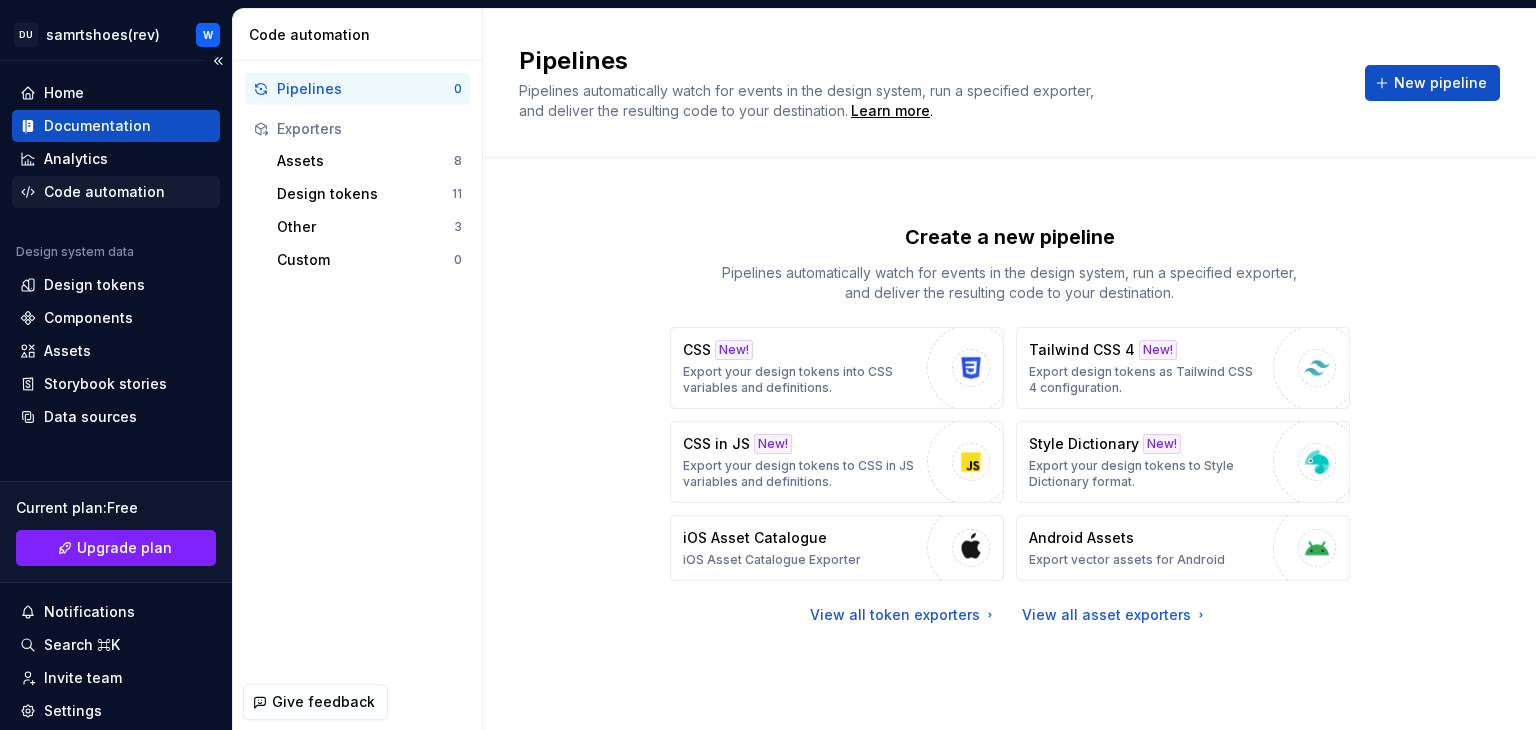 click on "Code automation" at bounding box center [104, 192] 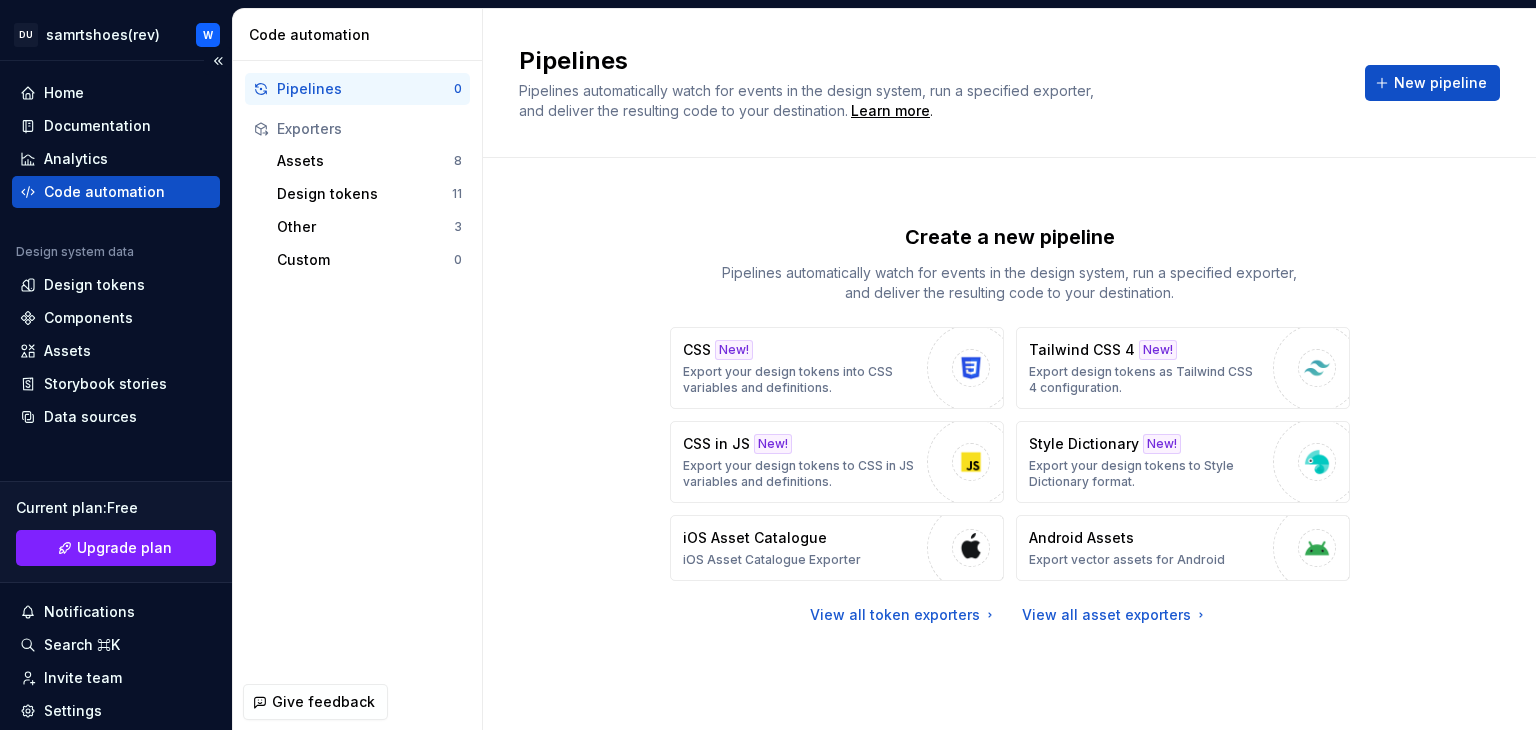 click on "Code automation" at bounding box center [104, 192] 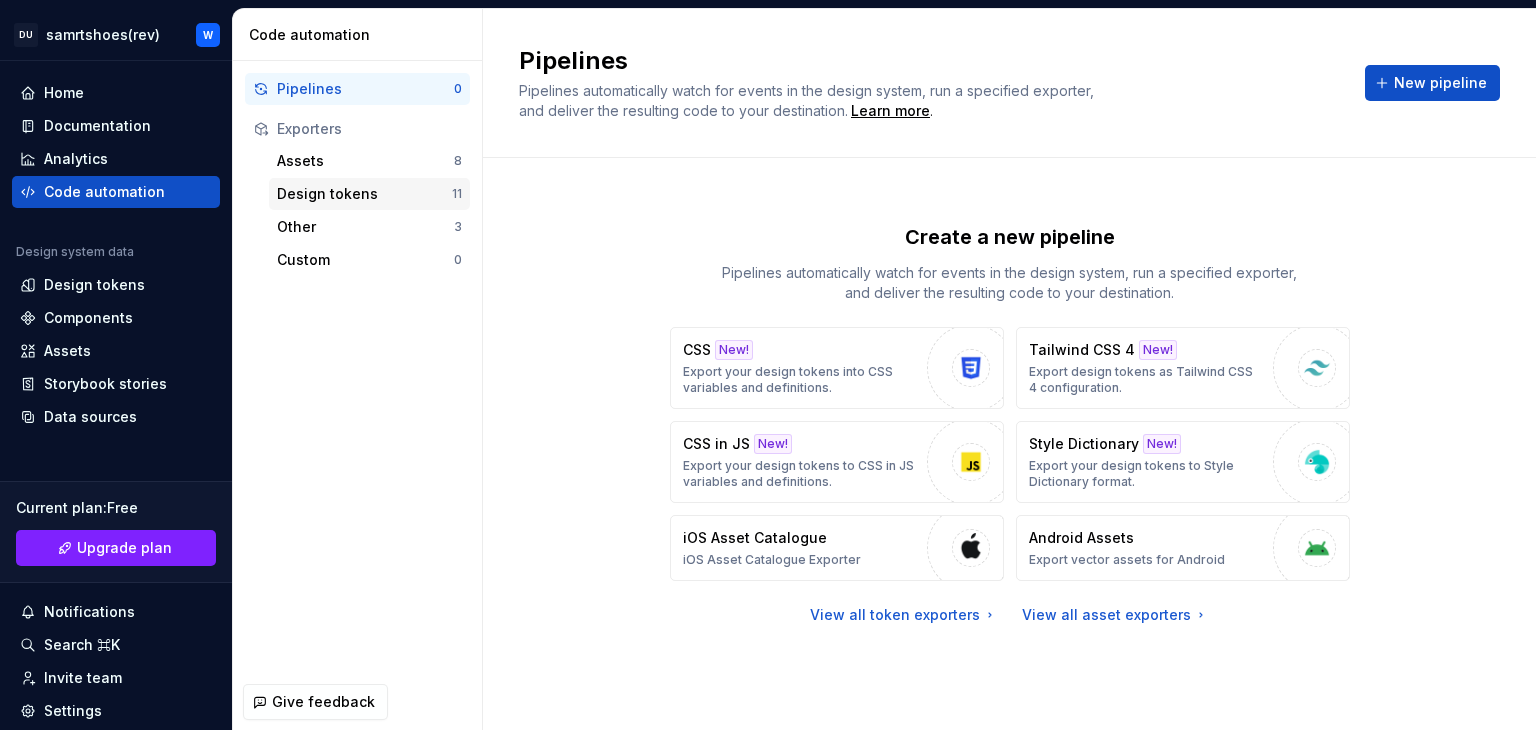 click on "Design tokens" at bounding box center [364, 194] 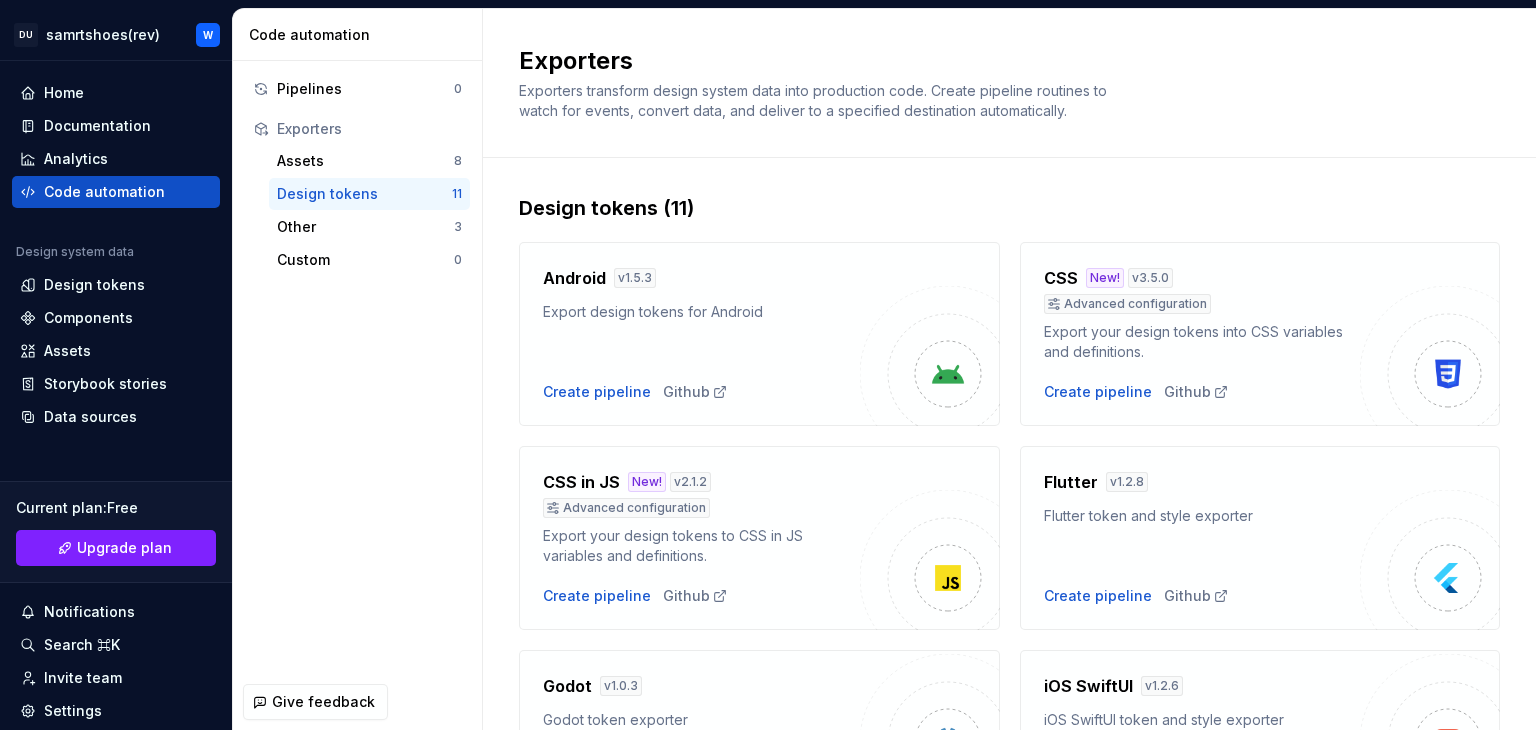 click on "Design tokens" at bounding box center (364, 194) 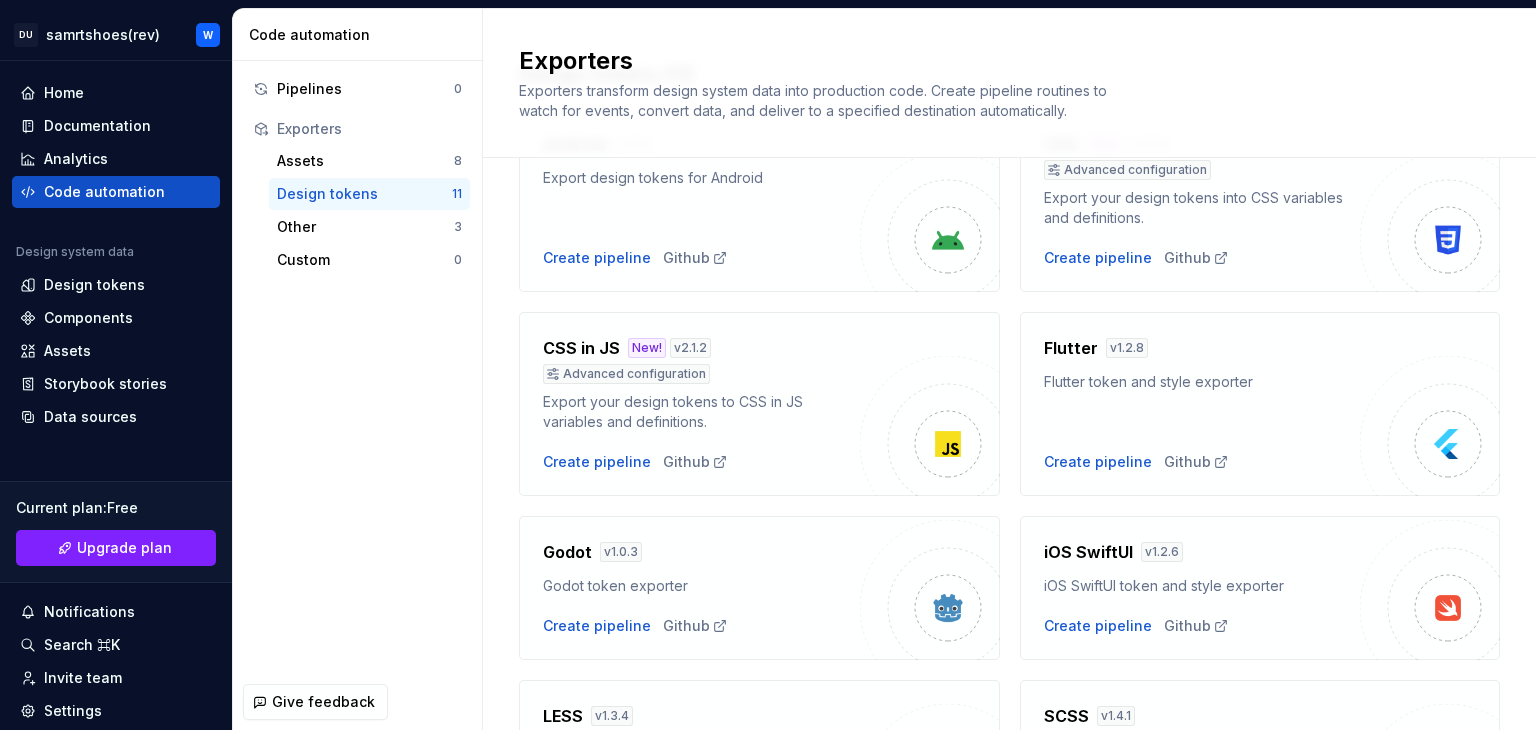 scroll, scrollTop: 136, scrollLeft: 0, axis: vertical 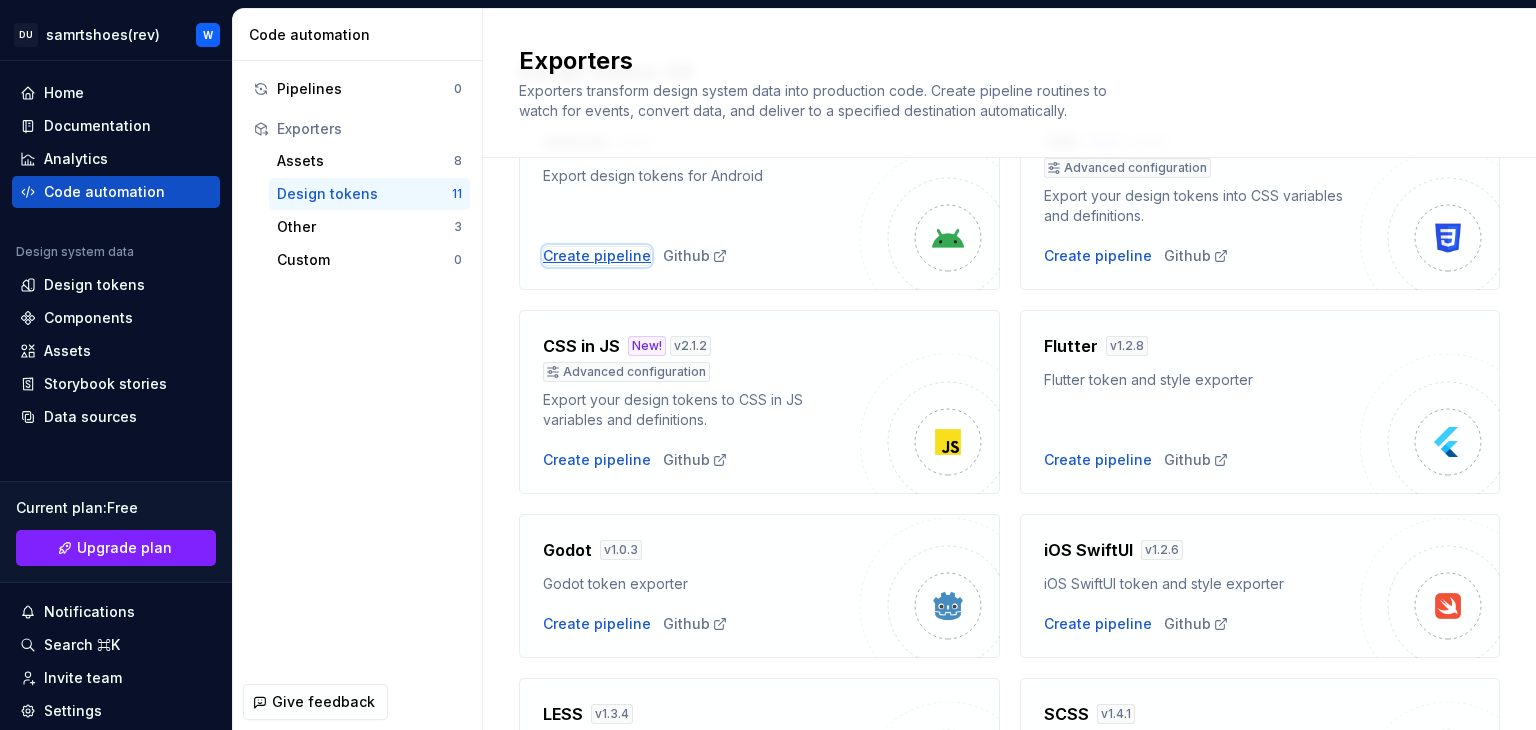 click on "Create pipeline" at bounding box center (597, 256) 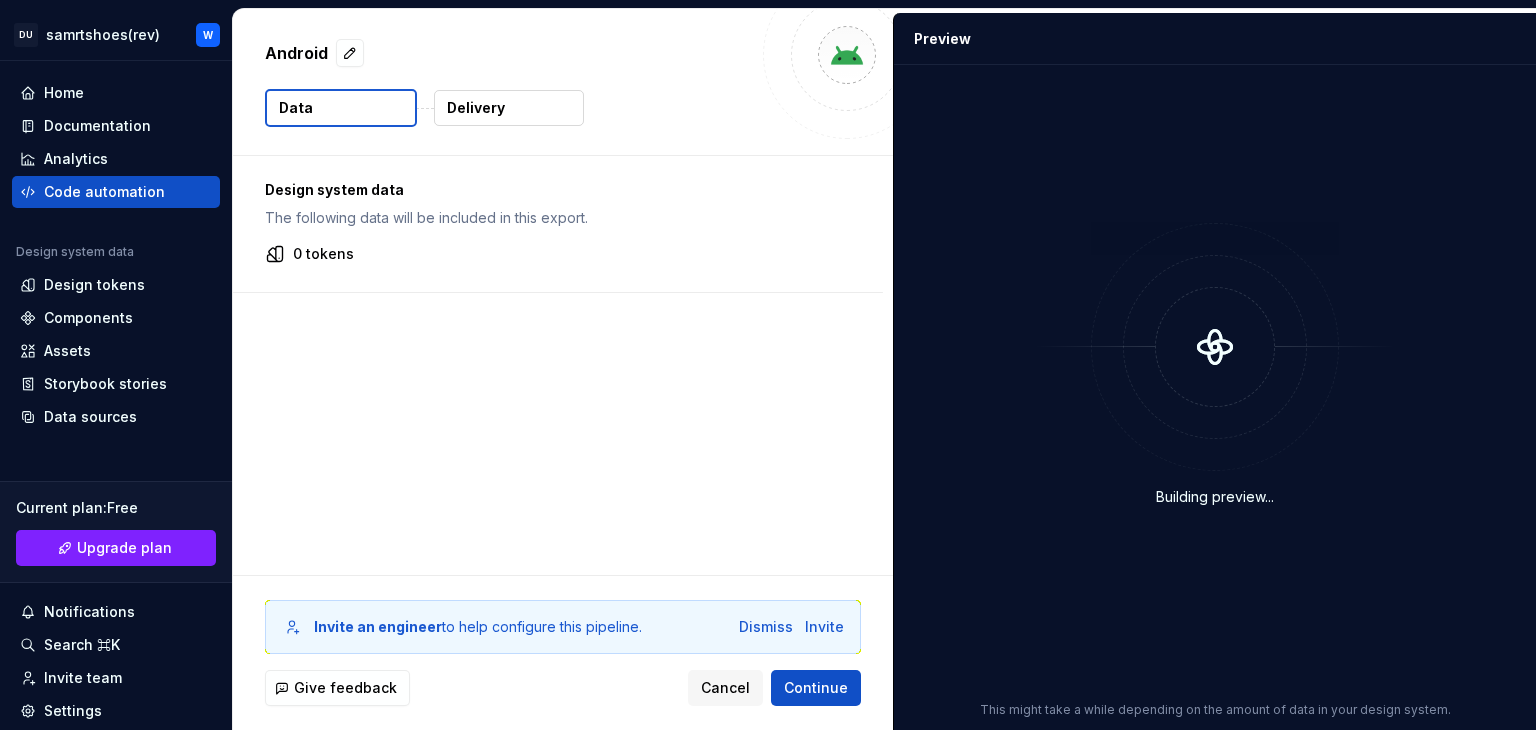 drag, startPoint x: 1334, startPoint y: 31, endPoint x: 1163, endPoint y: 58, distance: 173.11845 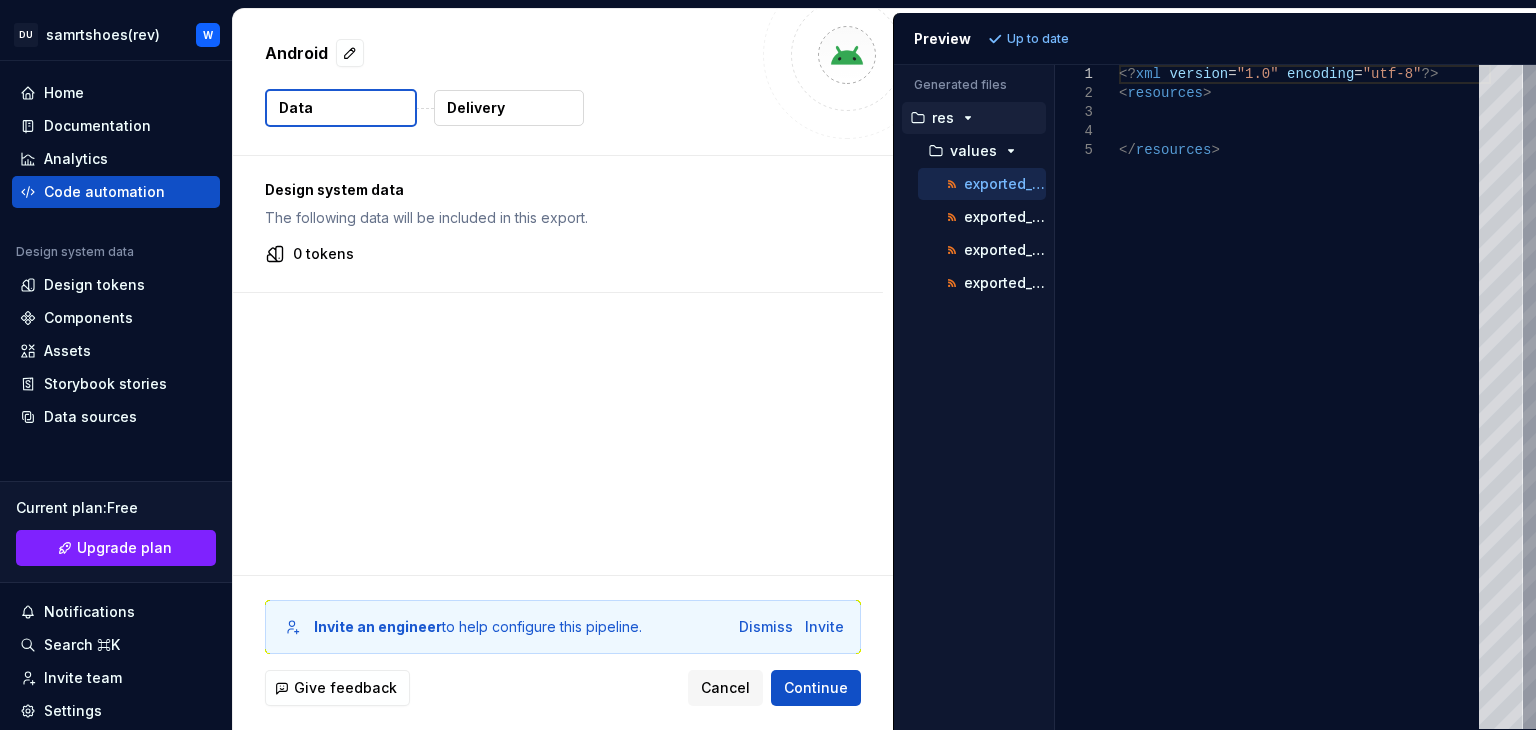 drag, startPoint x: 1492, startPoint y: 29, endPoint x: 1341, endPoint y: 47, distance: 152.06906 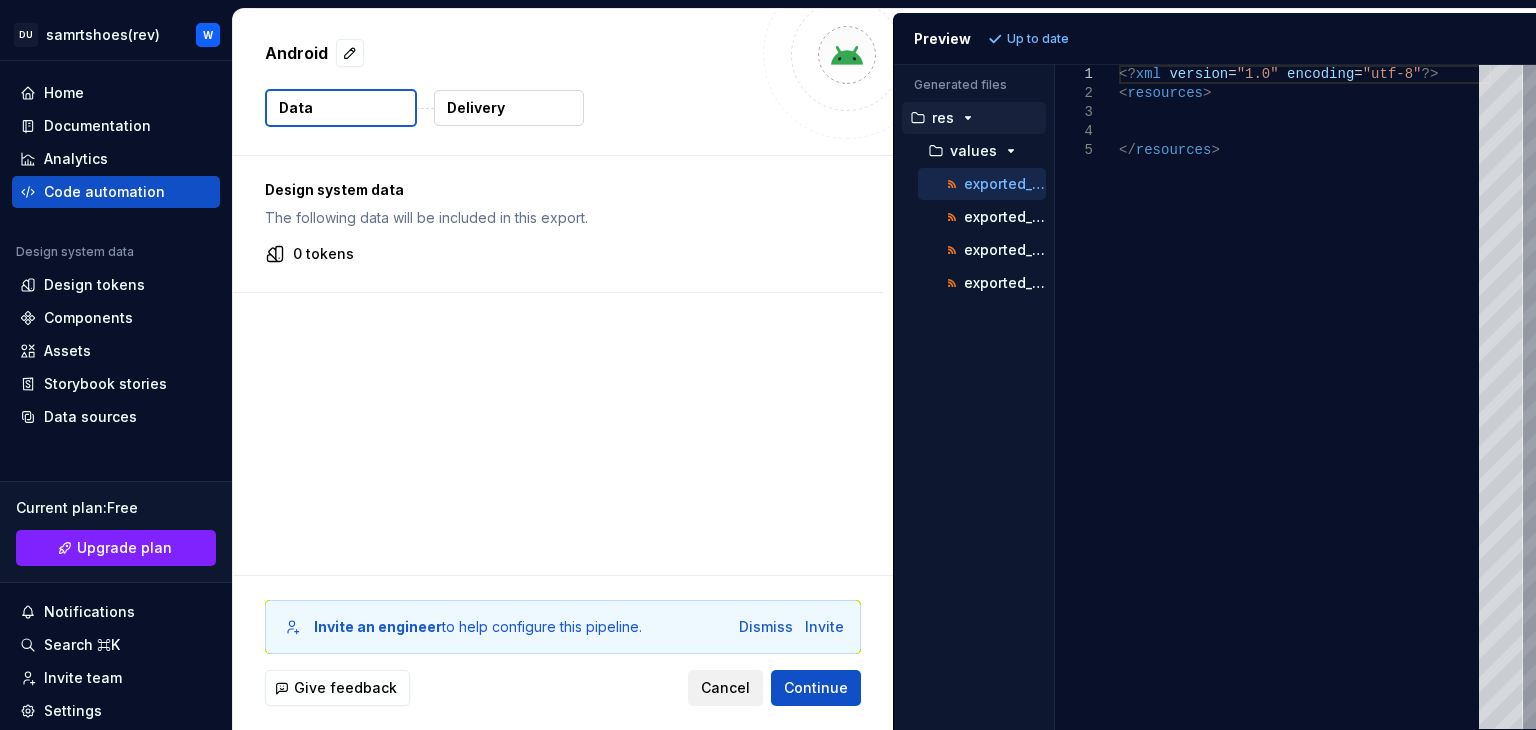 click on "Cancel" at bounding box center [725, 688] 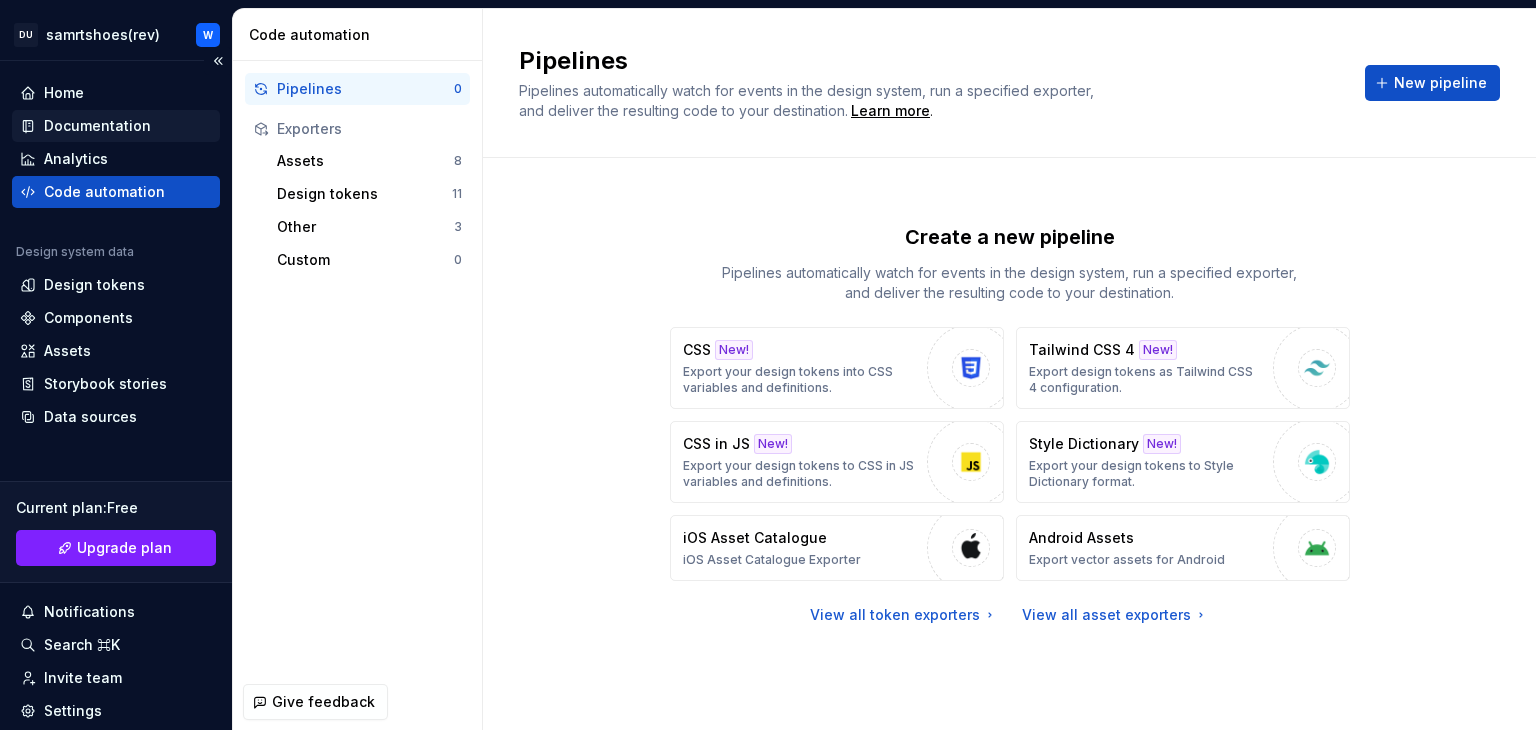click on "Documentation" at bounding box center (97, 126) 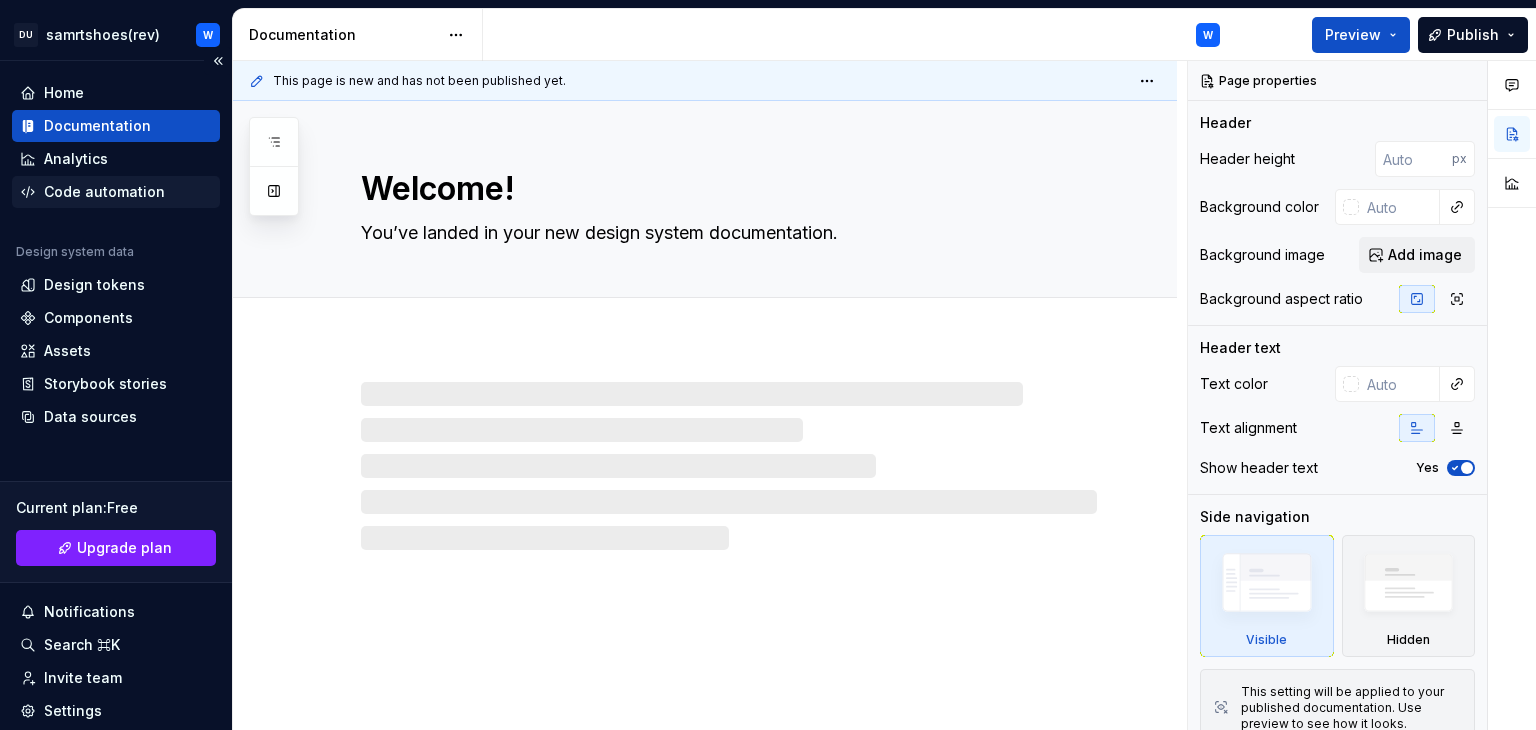 click on "Code automation" at bounding box center [104, 192] 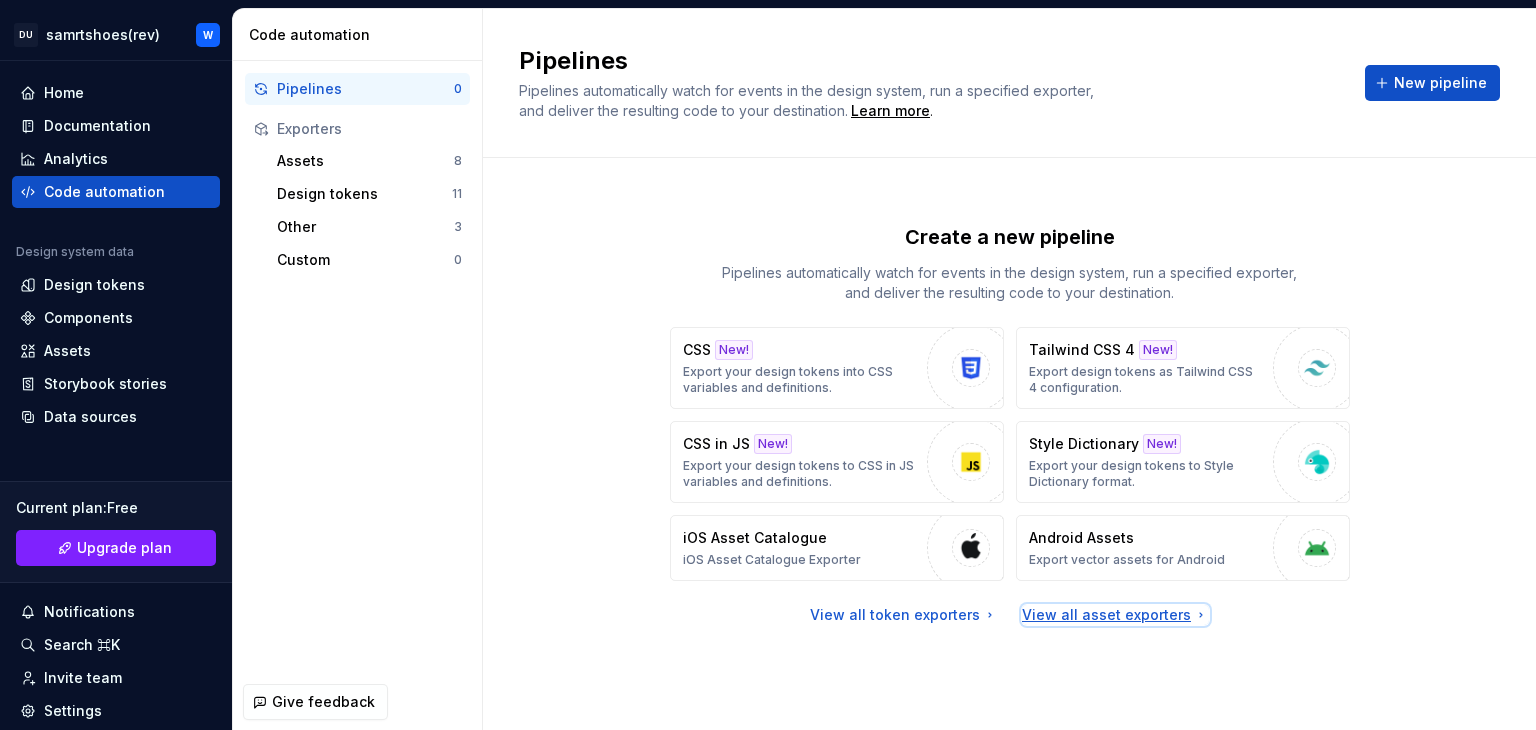 click on "View all asset exporters" at bounding box center (1115, 615) 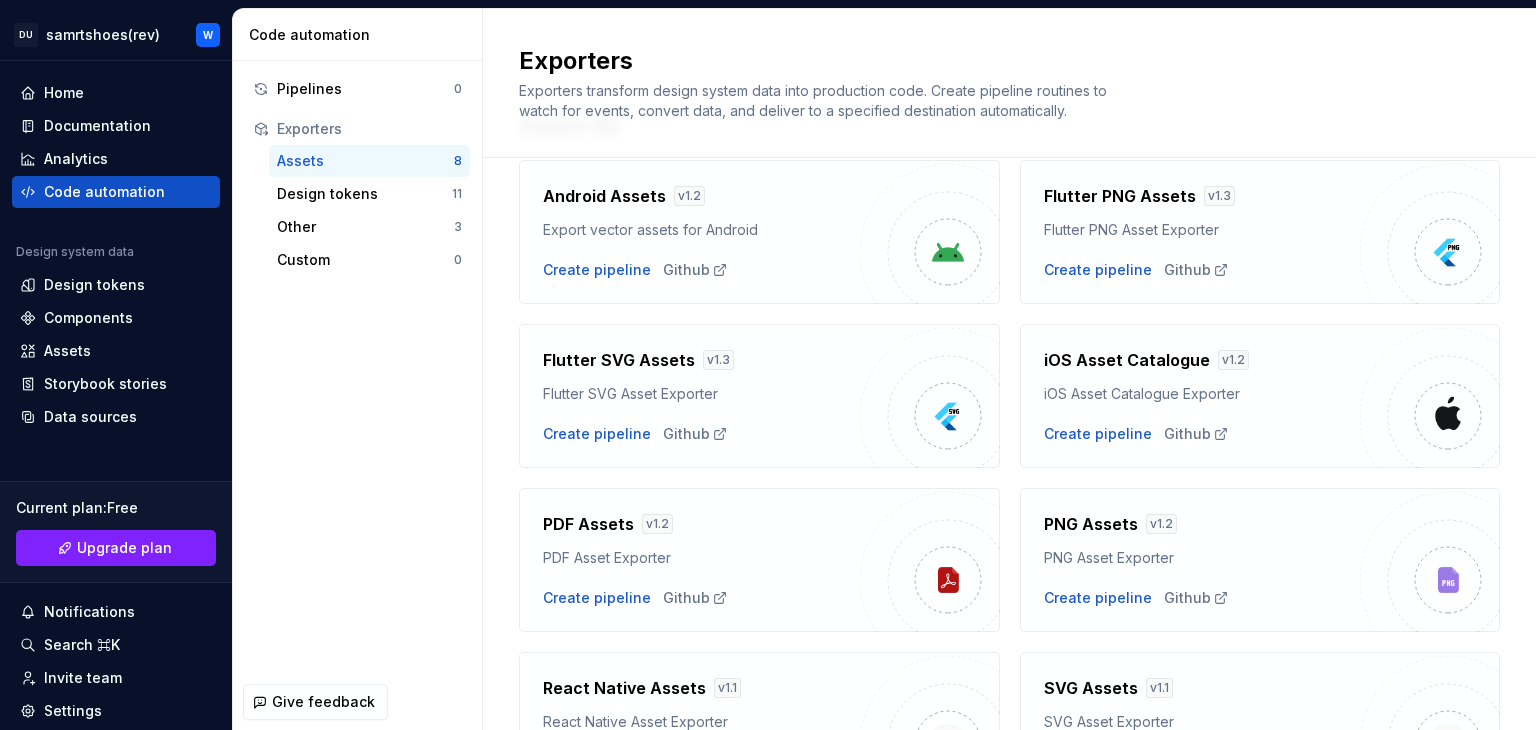 scroll, scrollTop: 83, scrollLeft: 0, axis: vertical 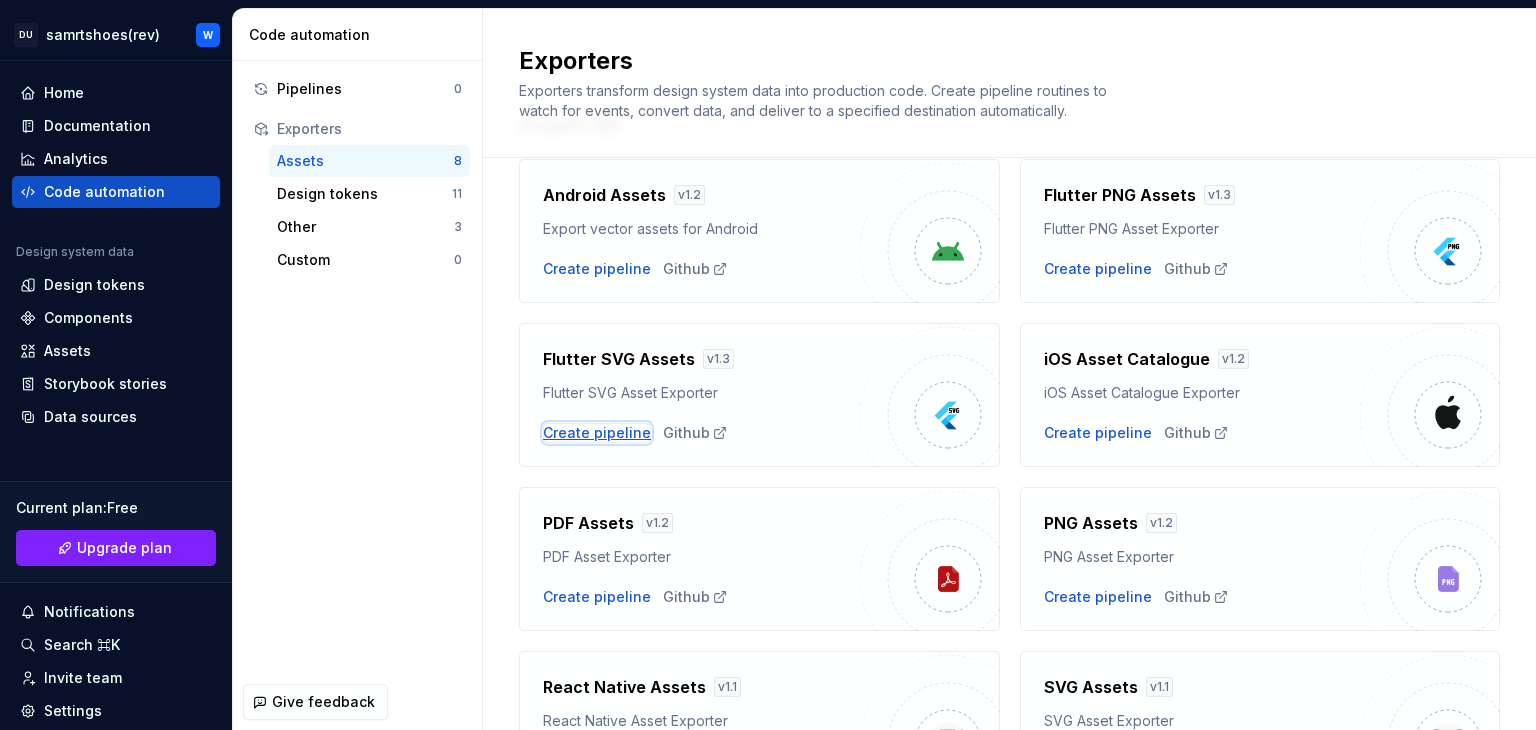 click on "Create pipeline" at bounding box center (597, 433) 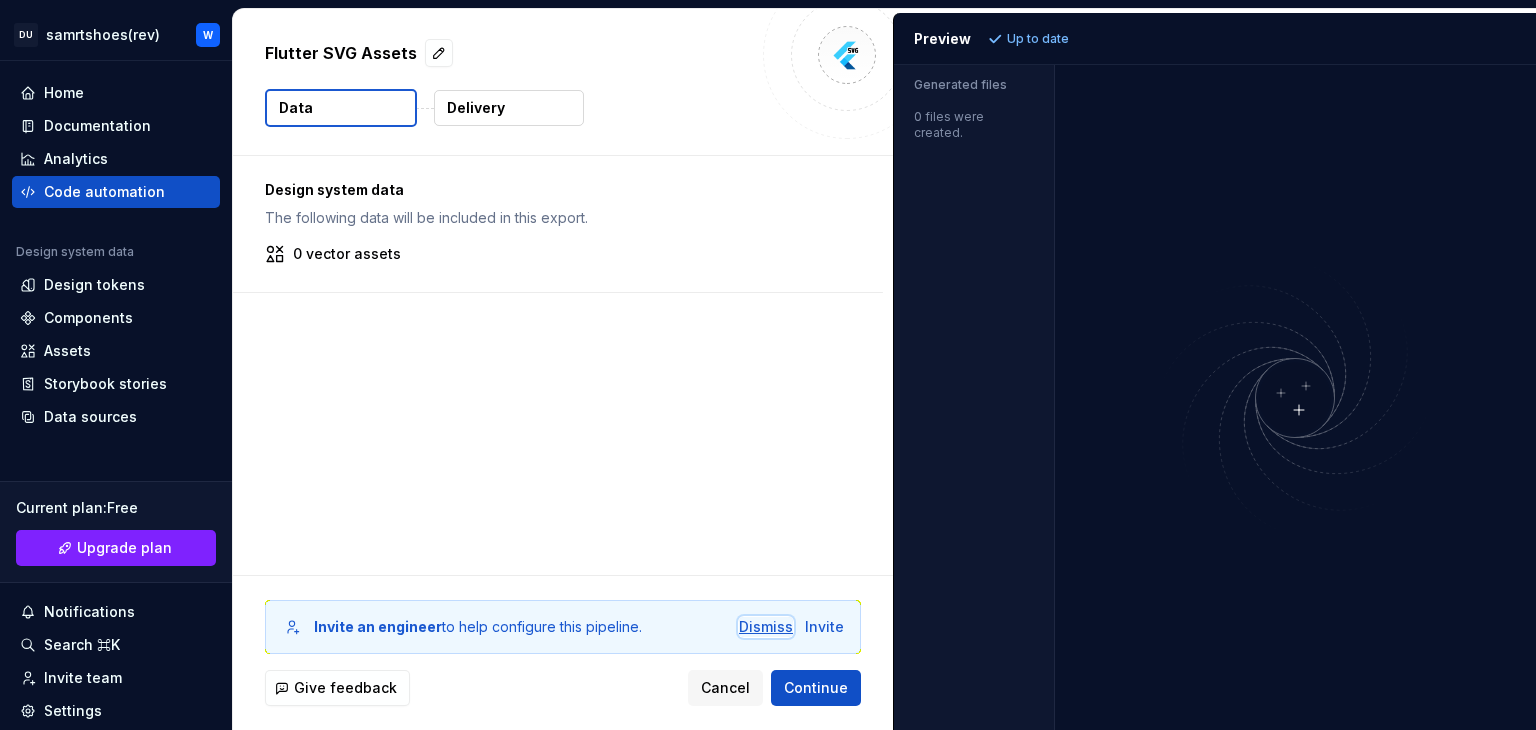 click on "Dismiss" at bounding box center [766, 627] 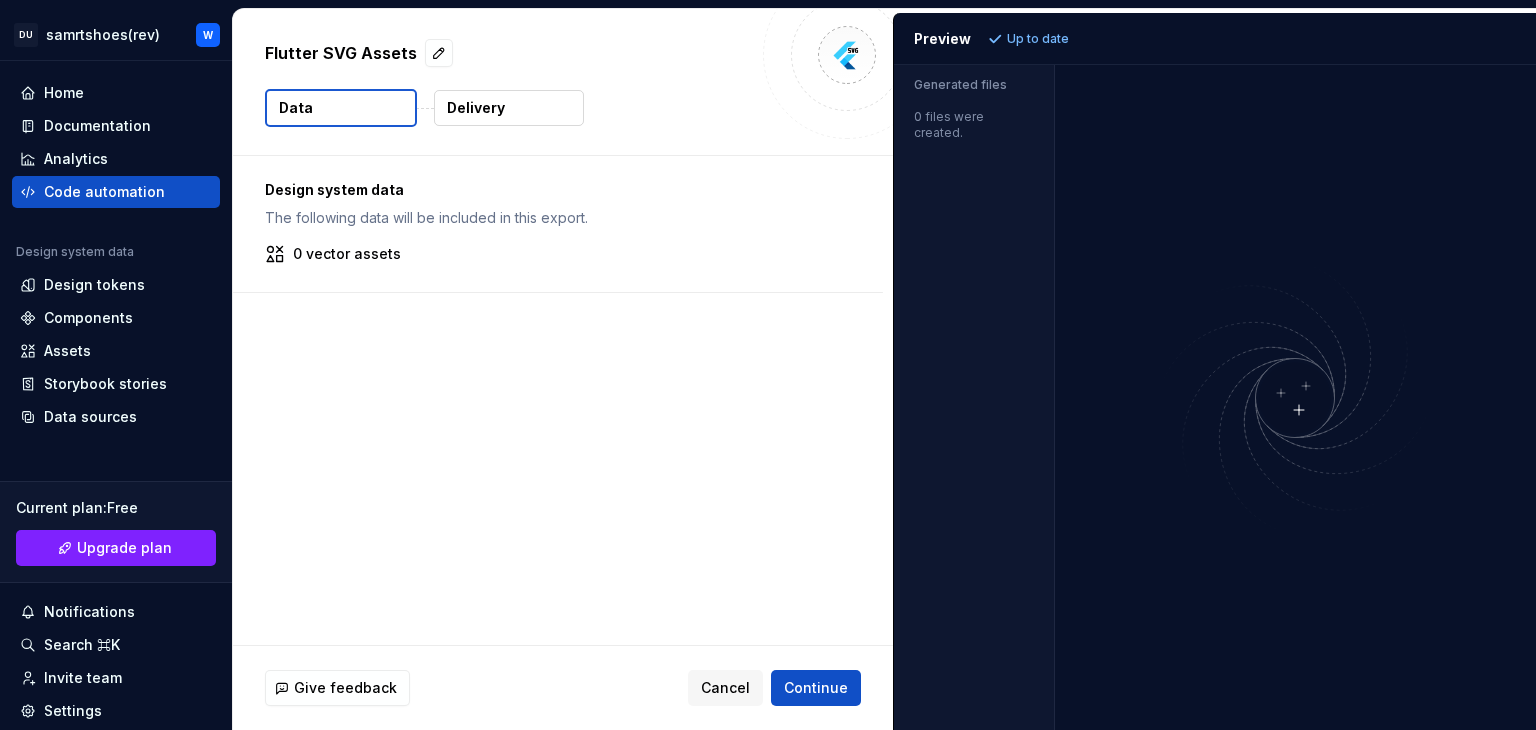 click at bounding box center (1295, 398) 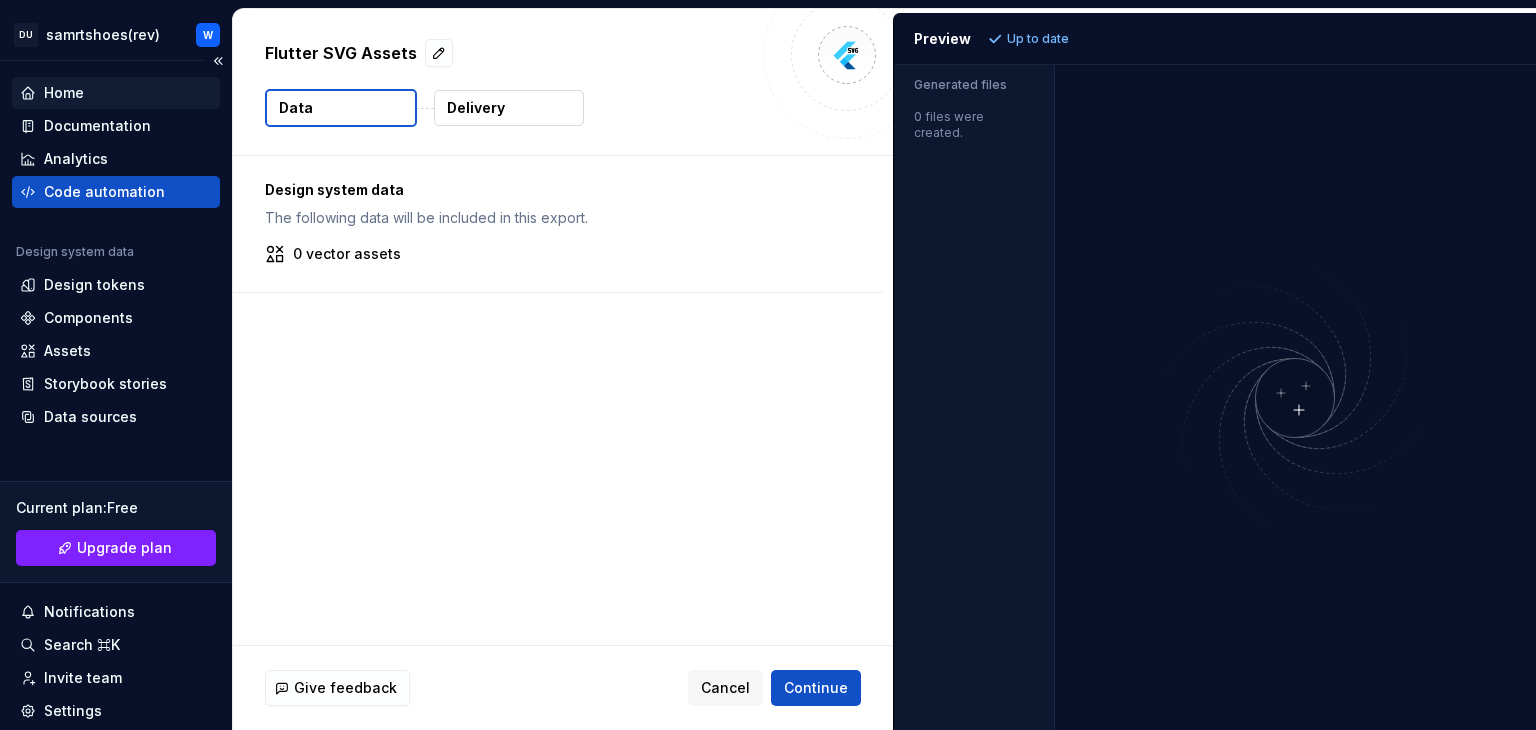 click on "Home" at bounding box center [64, 93] 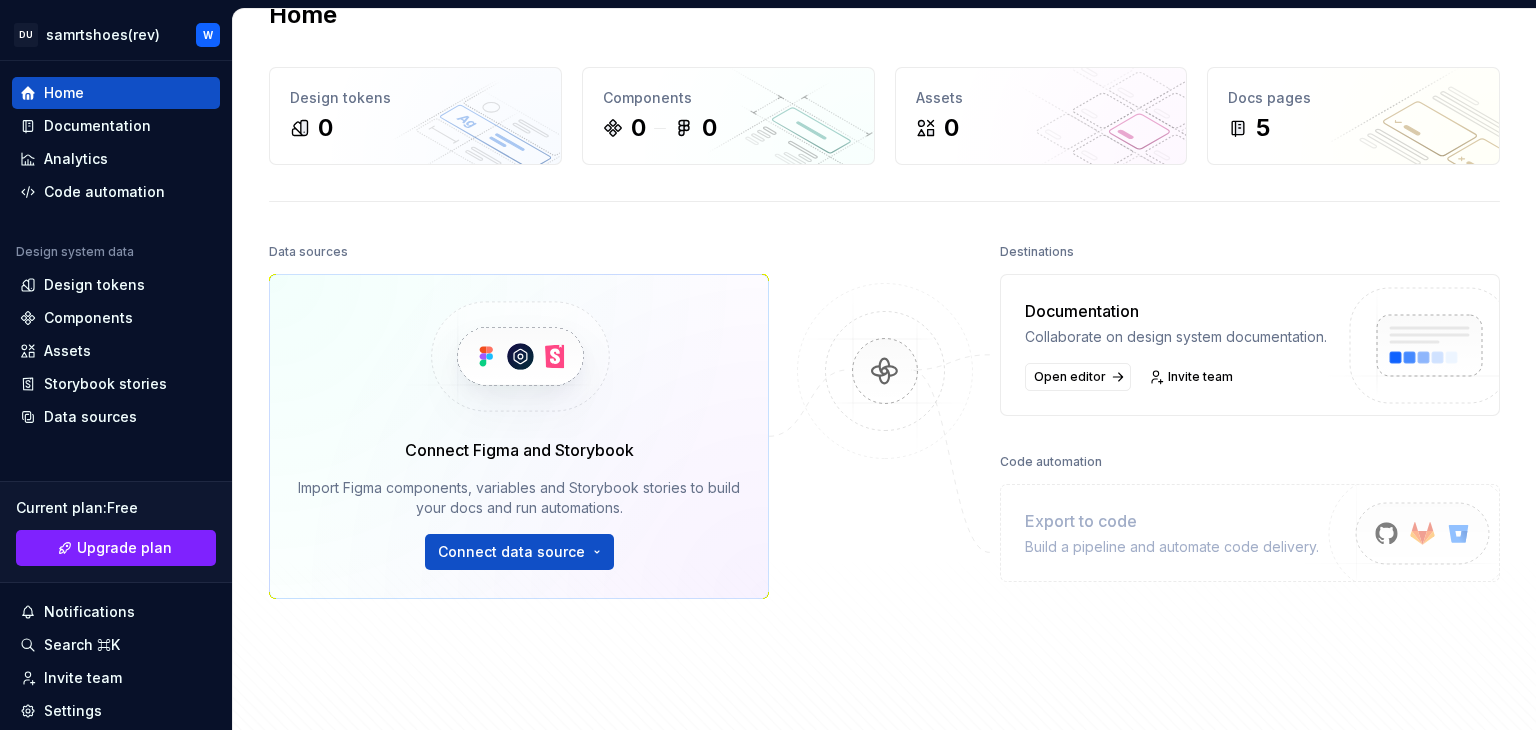 scroll, scrollTop: 0, scrollLeft: 0, axis: both 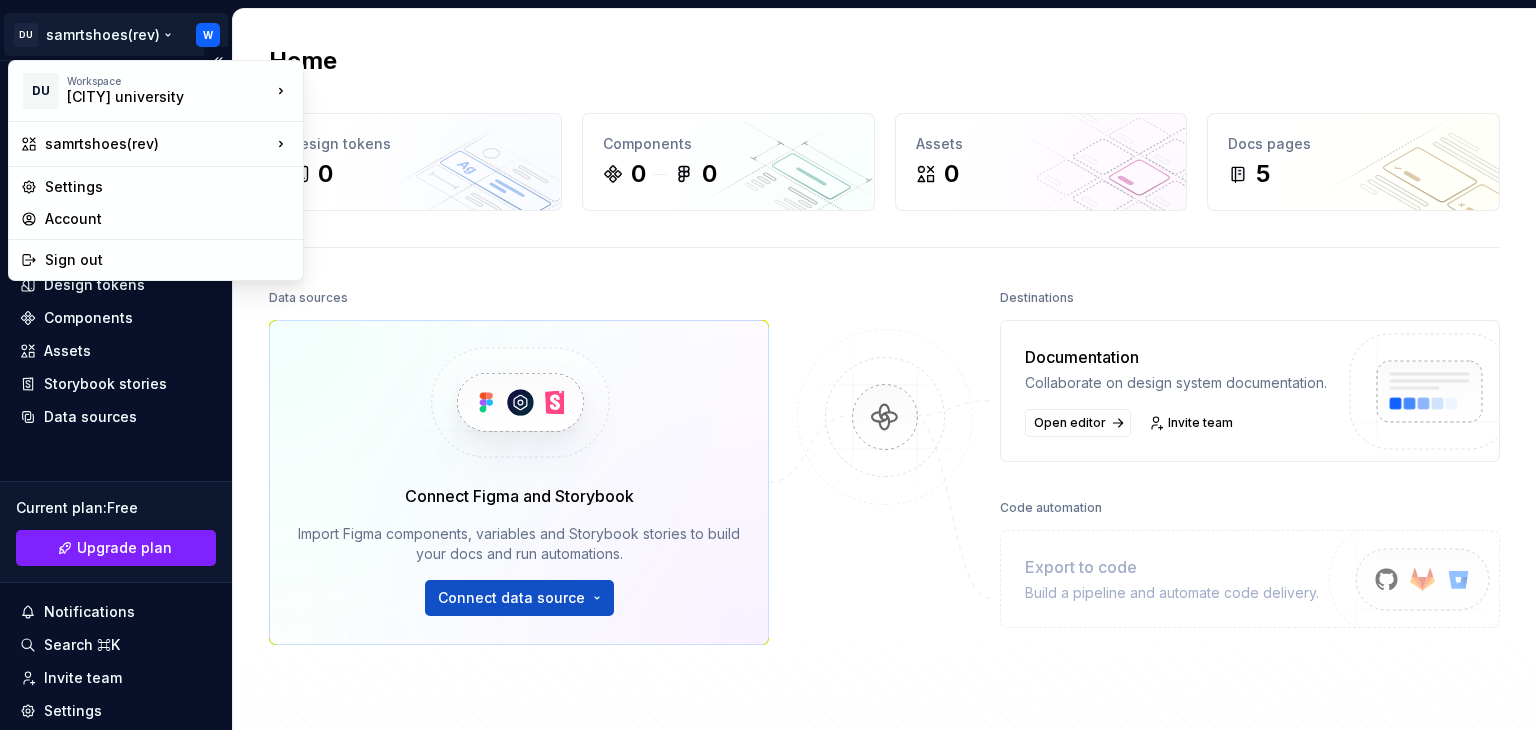 click on "DU Workspace [CITY] university samrtshoes(rev) Settings Account Sign out" at bounding box center (768, 365) 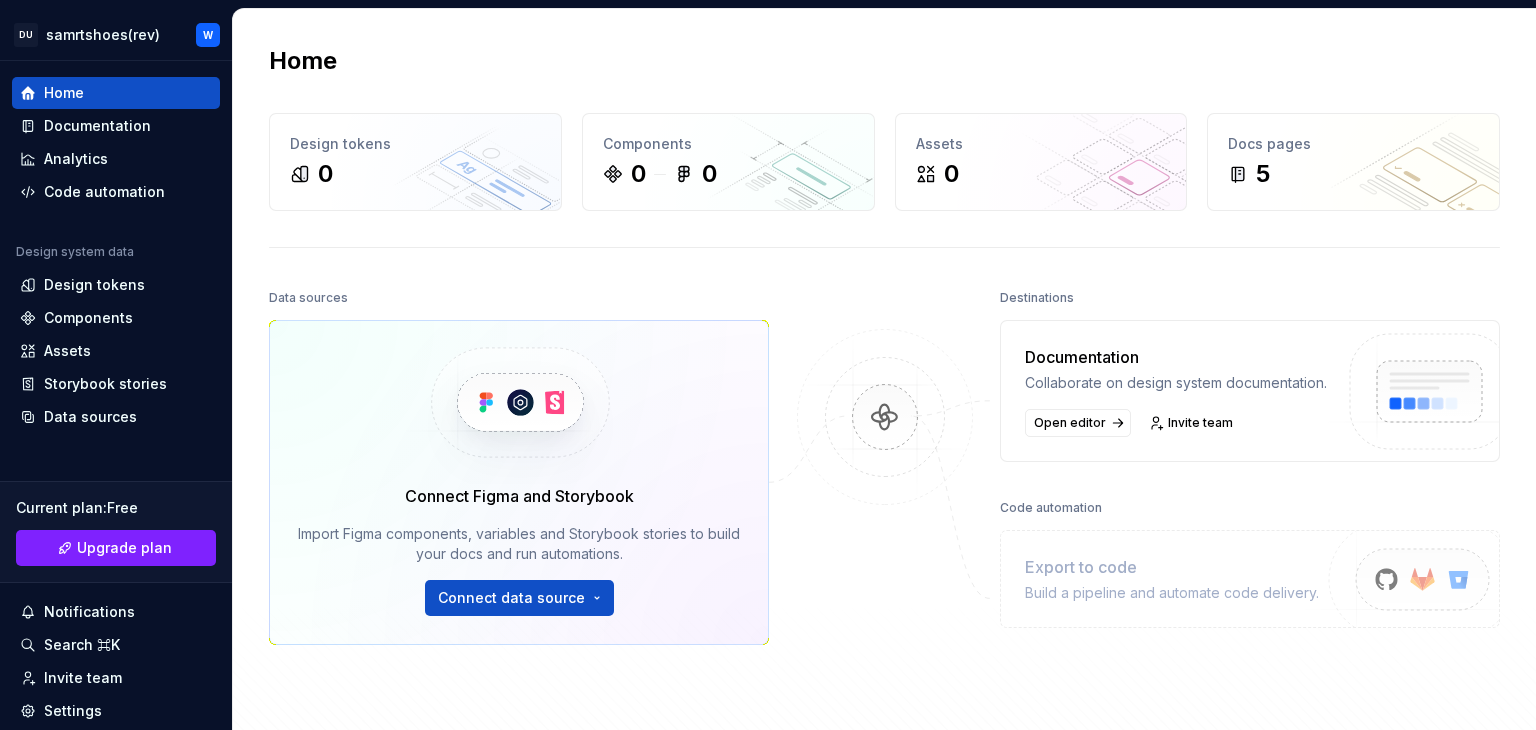 click on "DU samrtshoes(rev) W Home Documentation Analytics Code automation Design system data Design tokens Components Assets Storybook stories Data sources Current plan : Free Upgrade plan Notifications Search ⌘K Invite team Settings Contact support Help Home Design tokens 0 Components 0 0 Assets 0 Docs pages 5 Data sources Connect Figma and Storybook Import Figma components, variables and Storybook stories to build your docs and run automations. Connect data source Destinations Documentation Collaborate on design system documentation. Open editor Invite team Code automation Export to code Build a pipeline and automate code delivery. Product documentation Learn how to build, manage and maintain design systems in smarter ways. Developer documentation Start delivering your design choices to your codebases right away. Join our Slack community Connect and learn with other design system practitioners. *" at bounding box center [768, 365] 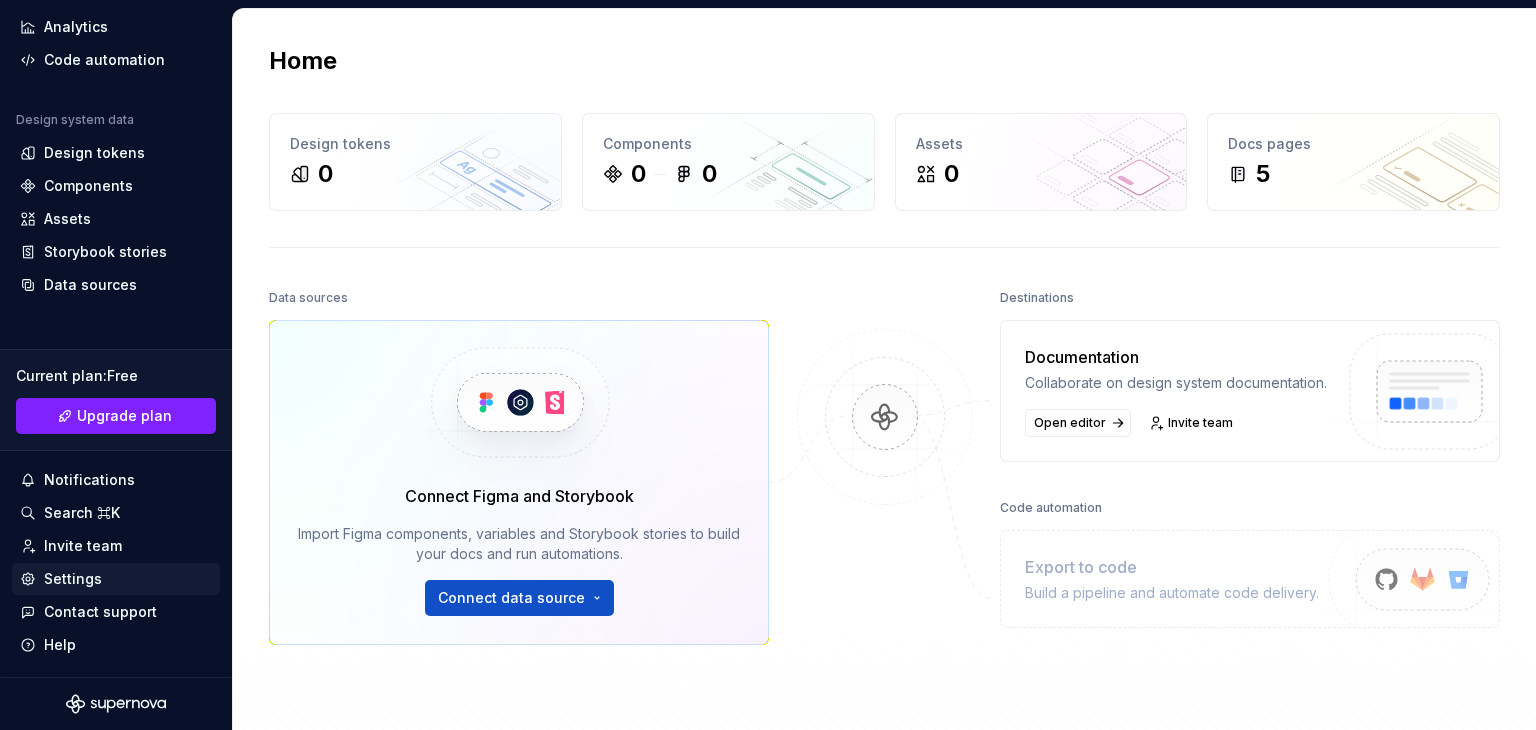 scroll, scrollTop: 0, scrollLeft: 0, axis: both 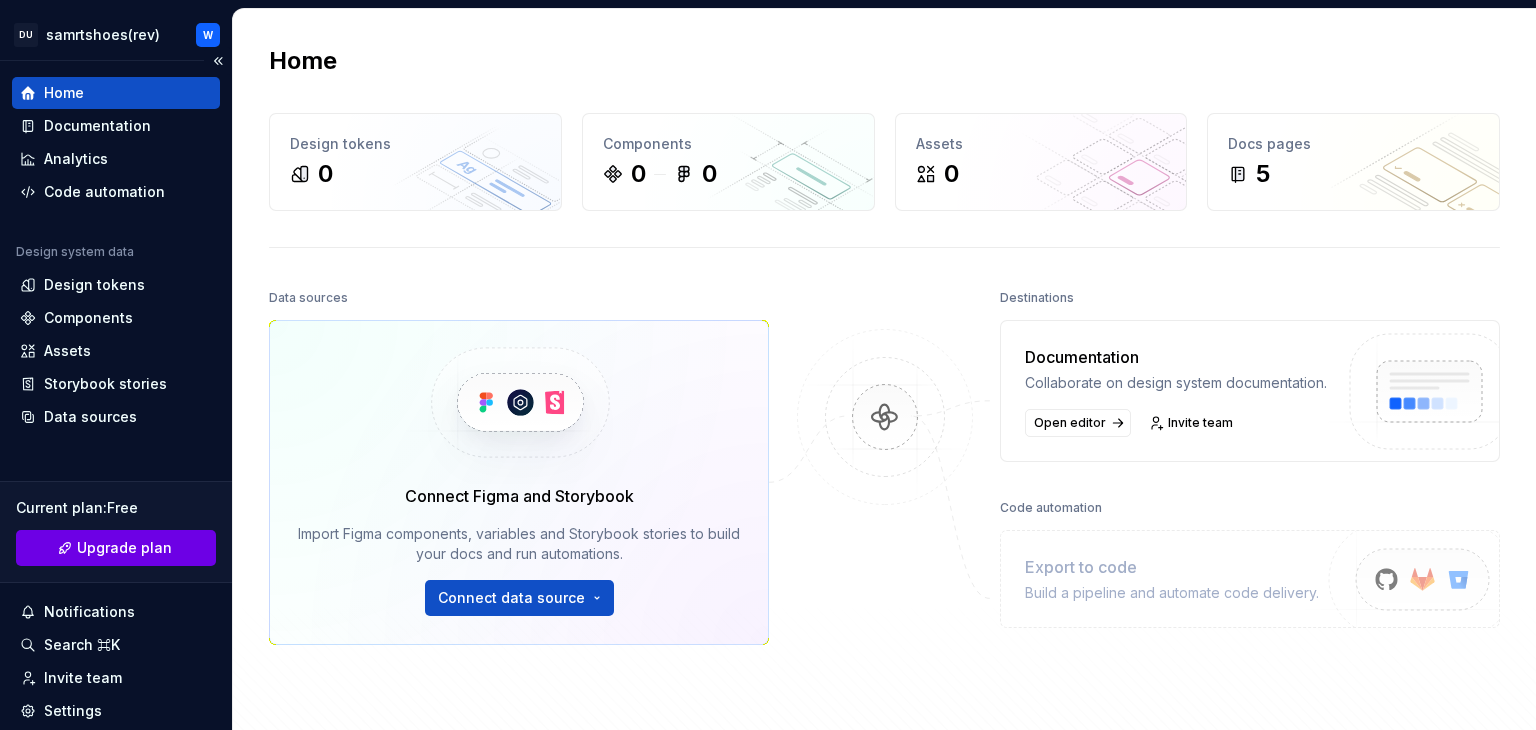 click on "Upgrade plan" at bounding box center (124, 548) 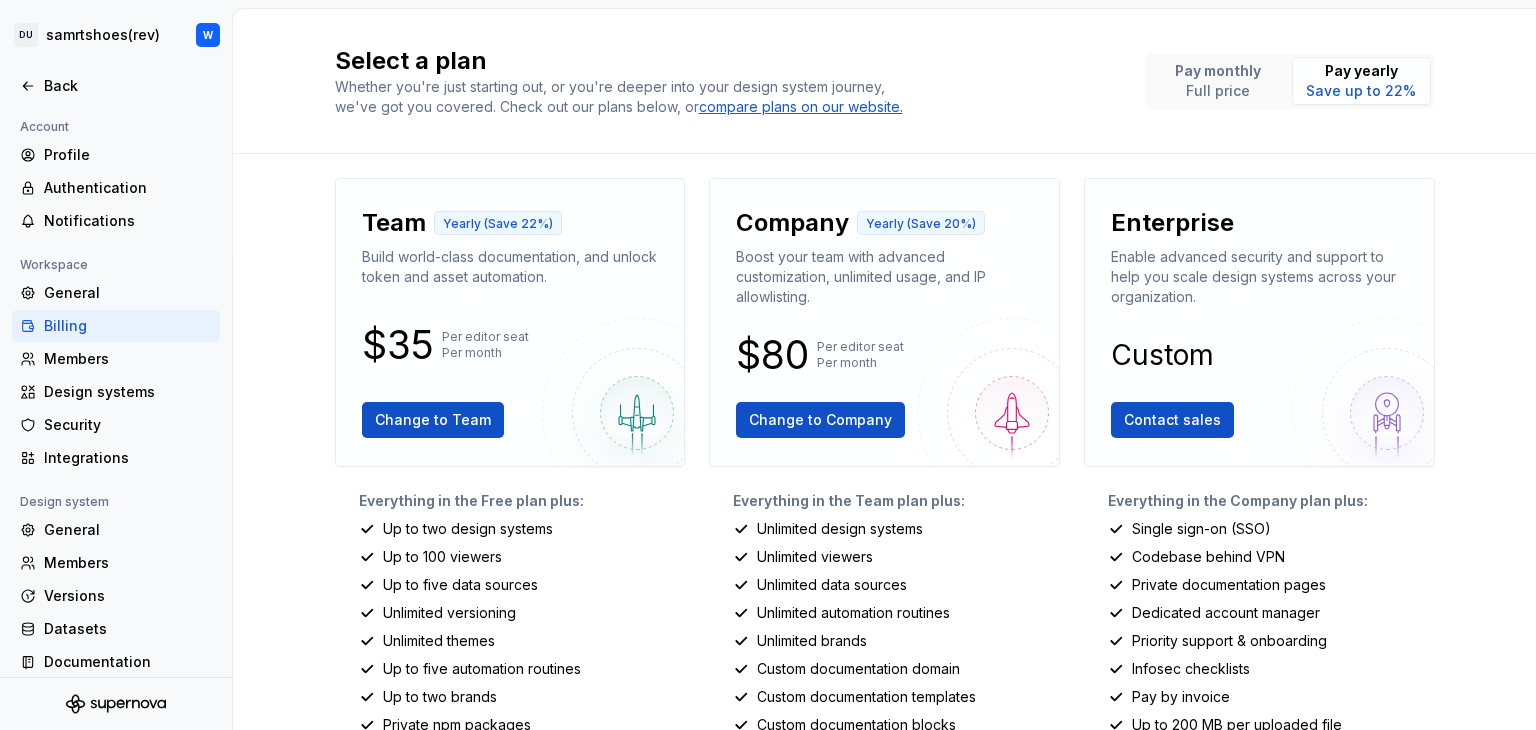 click at bounding box center (116, 65) 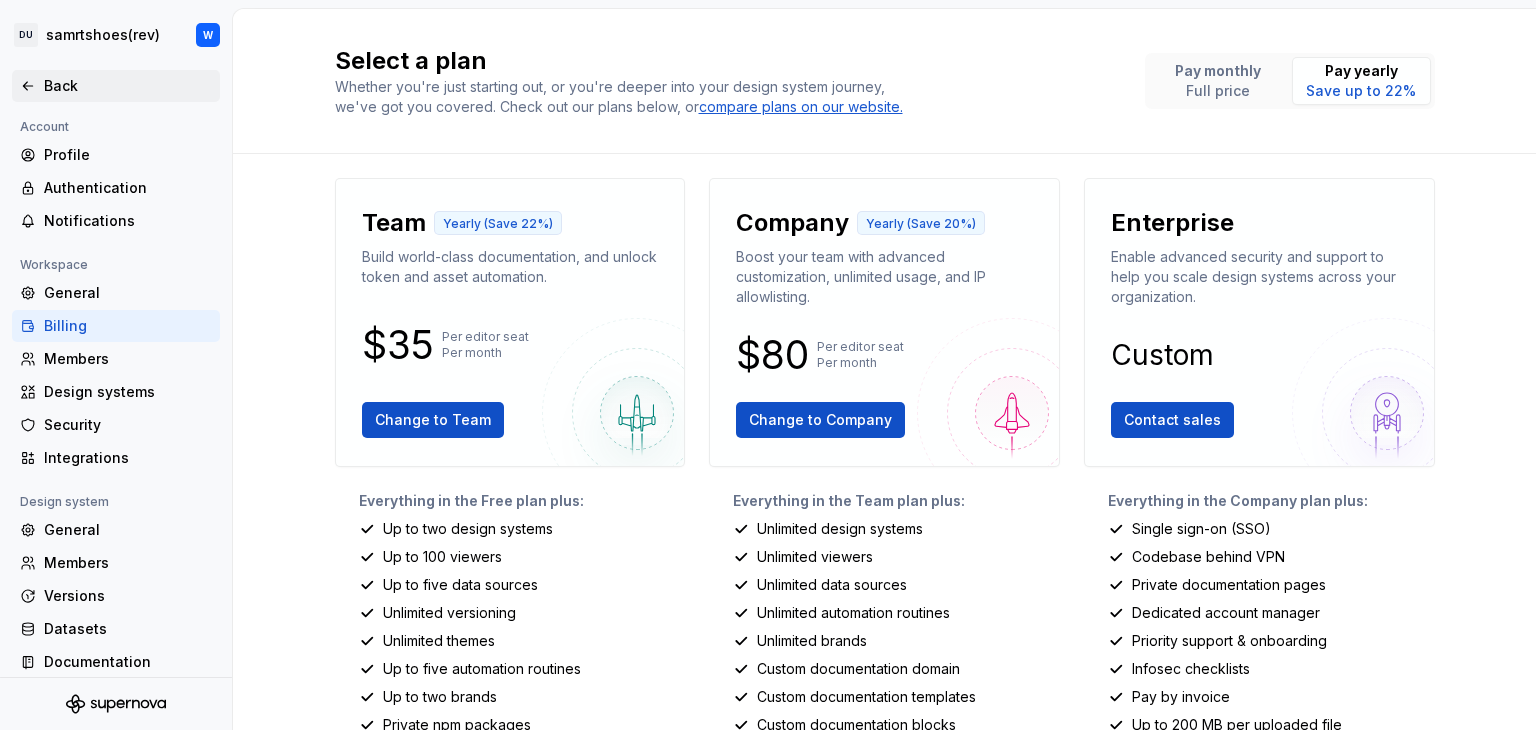 click on "Back" at bounding box center (116, 86) 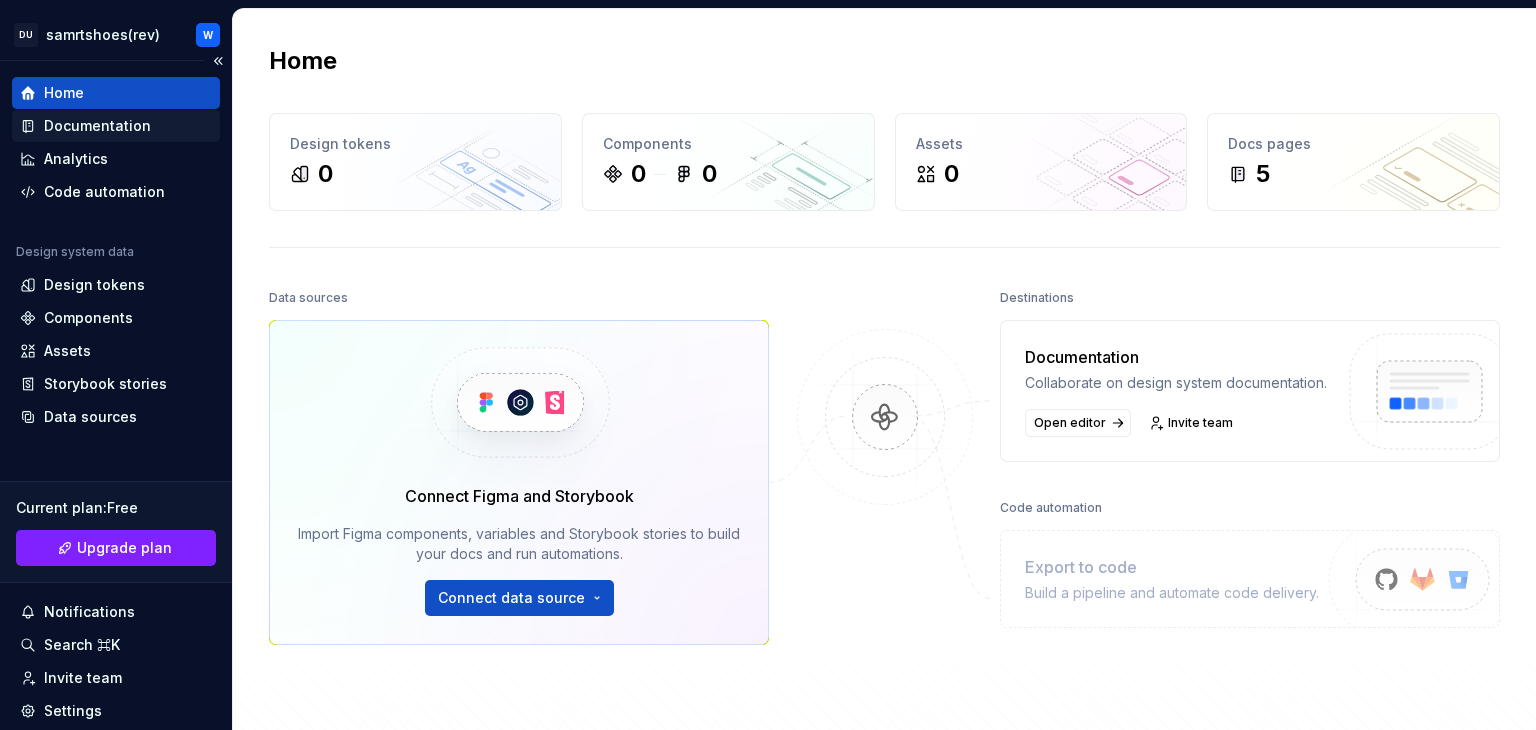 click on "Documentation" at bounding box center (97, 126) 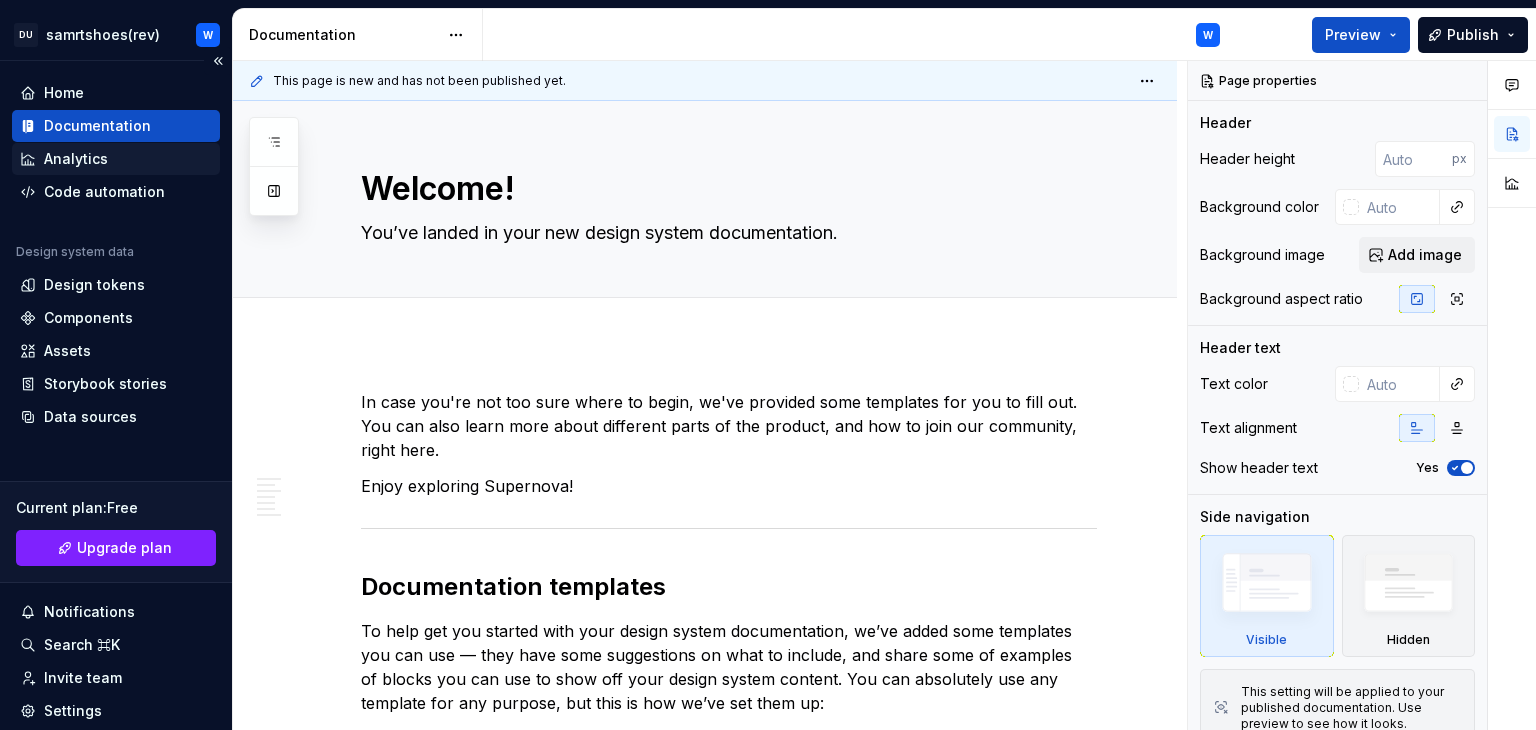 type on "*" 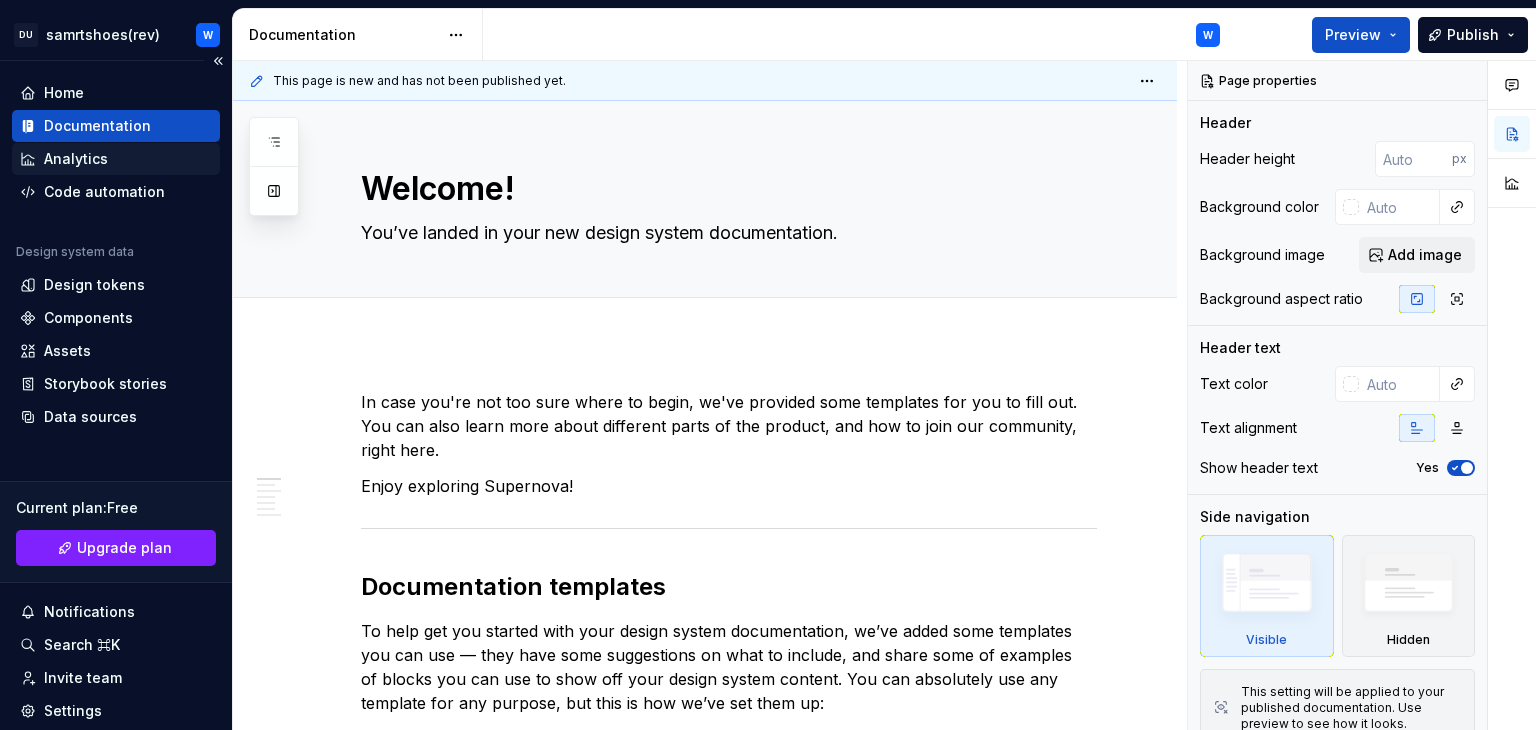 click on "Analytics" at bounding box center (116, 159) 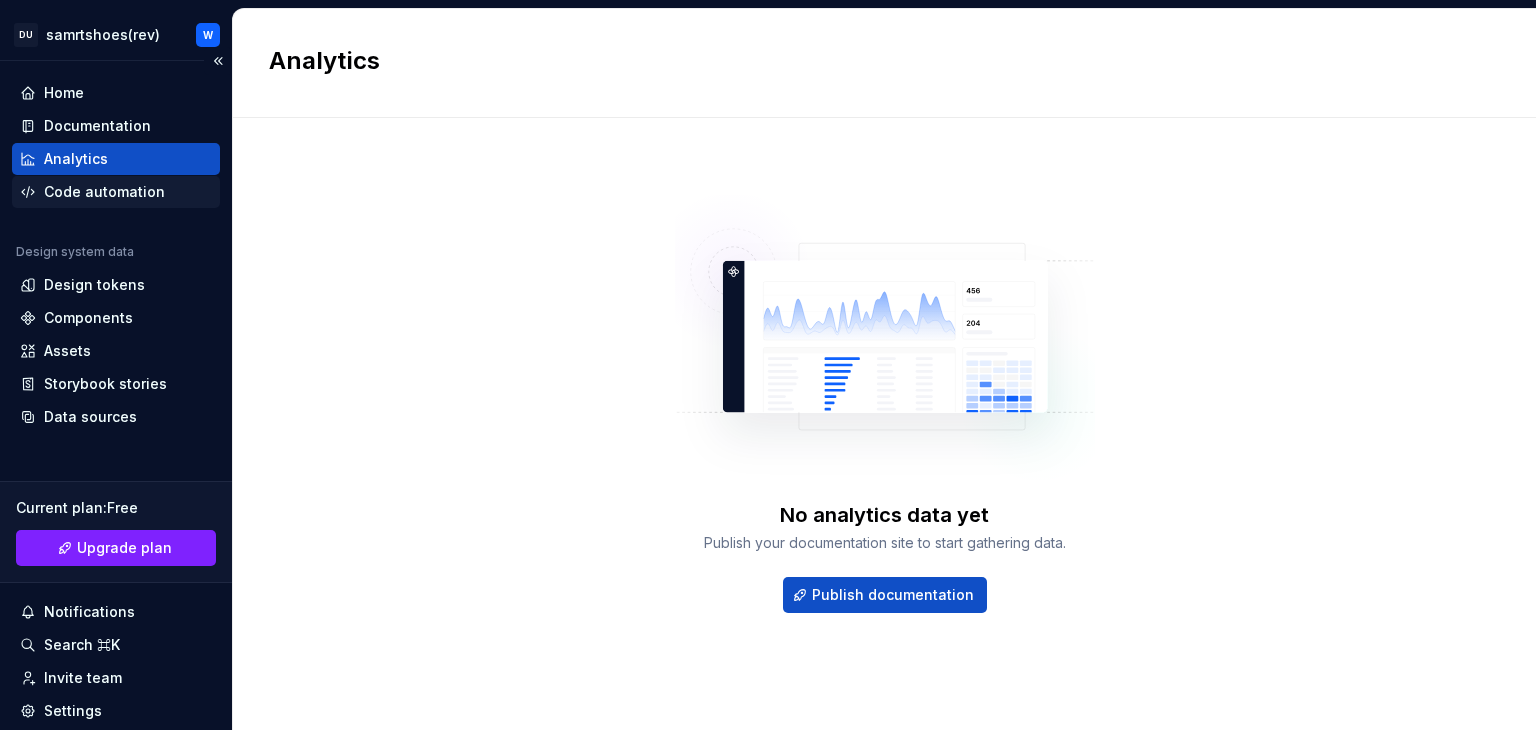 click on "Code automation" at bounding box center (104, 192) 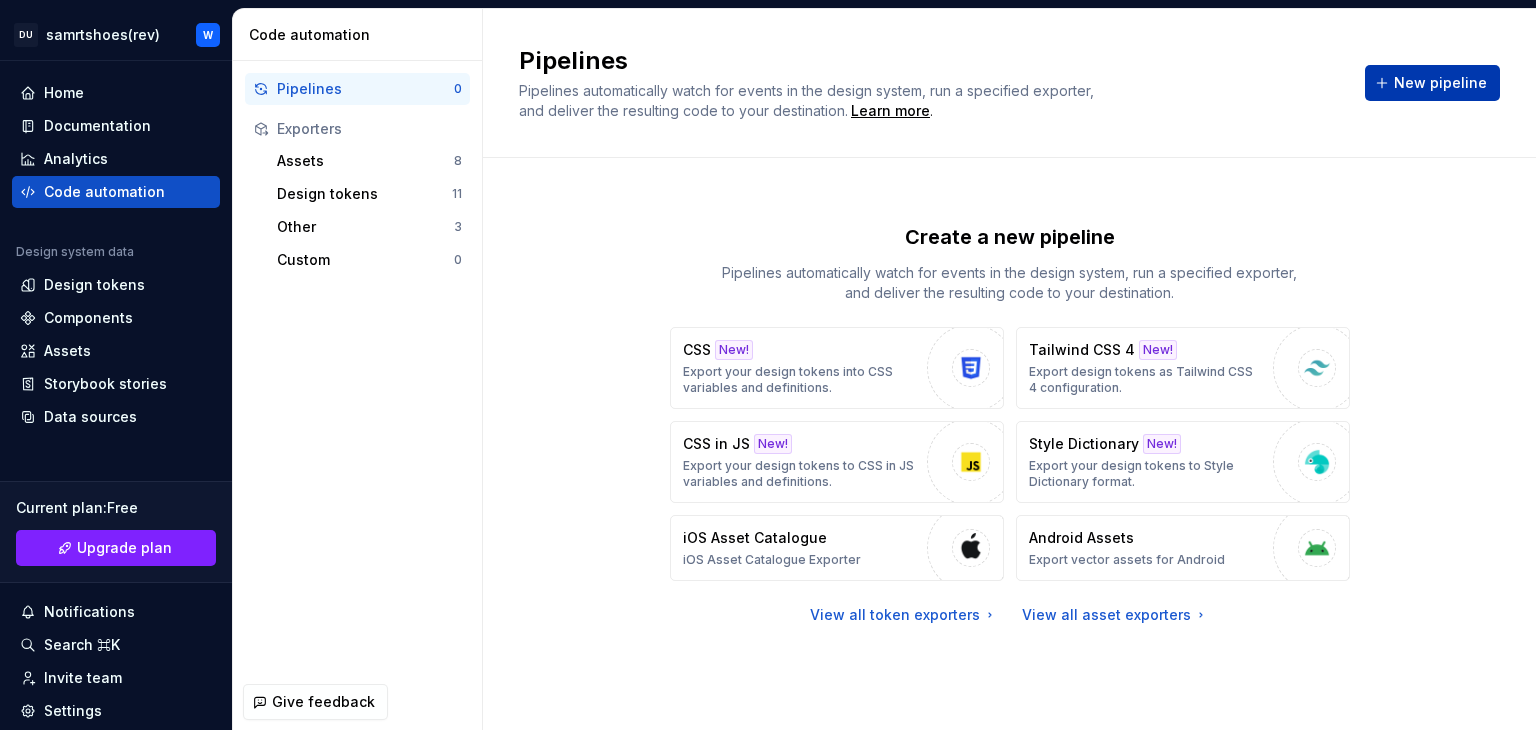 click on "New pipeline" at bounding box center [1440, 83] 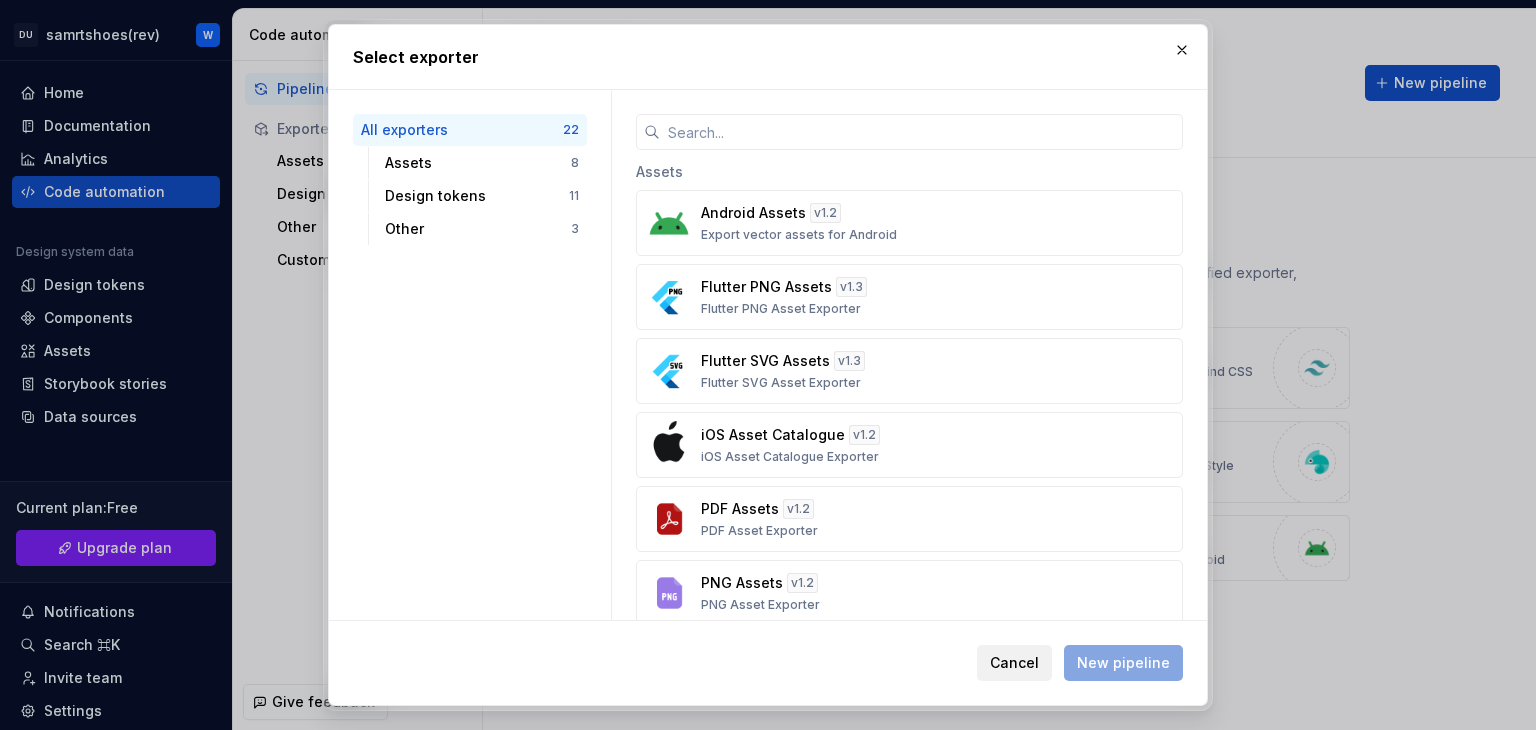 click on "Cancel" at bounding box center [1014, 663] 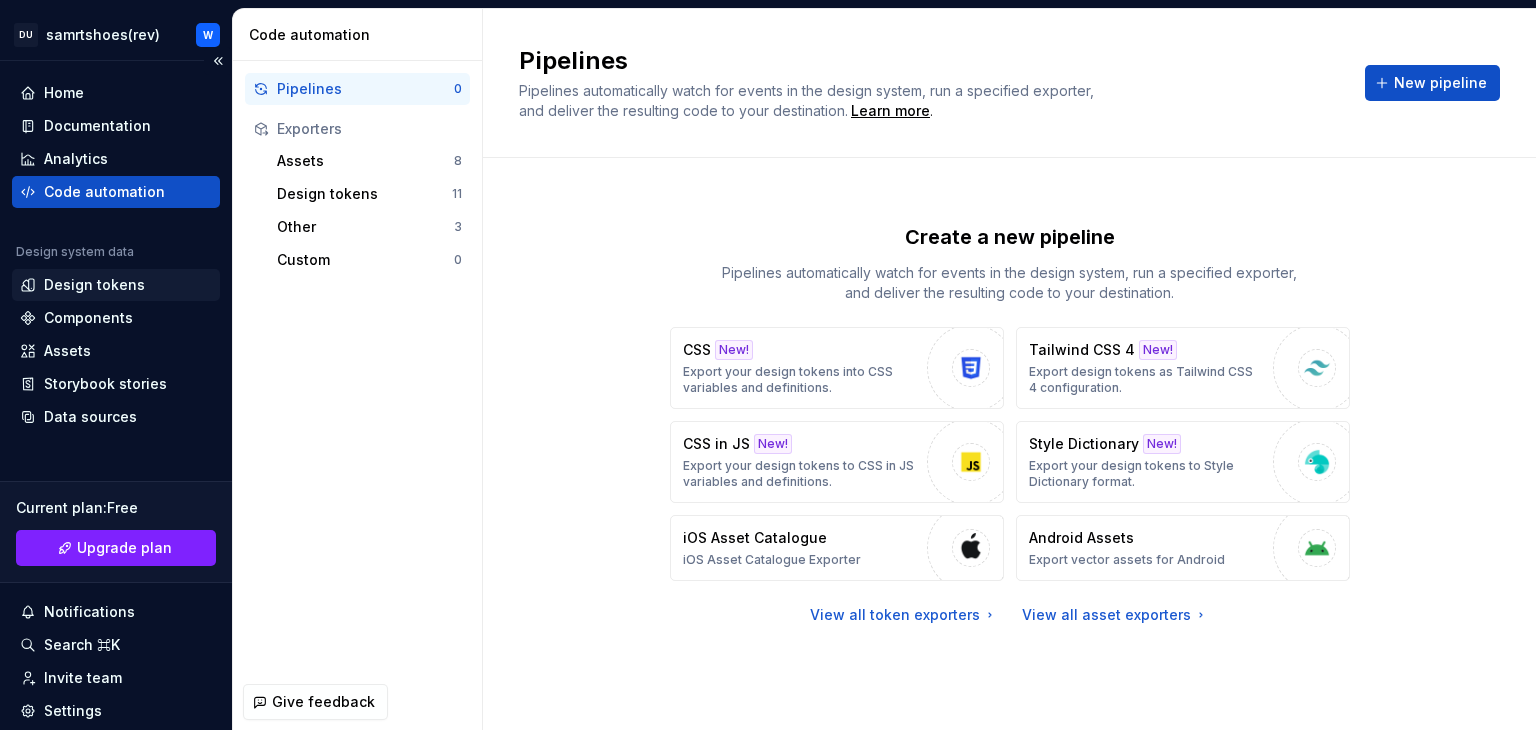 click on "Design tokens" at bounding box center (94, 285) 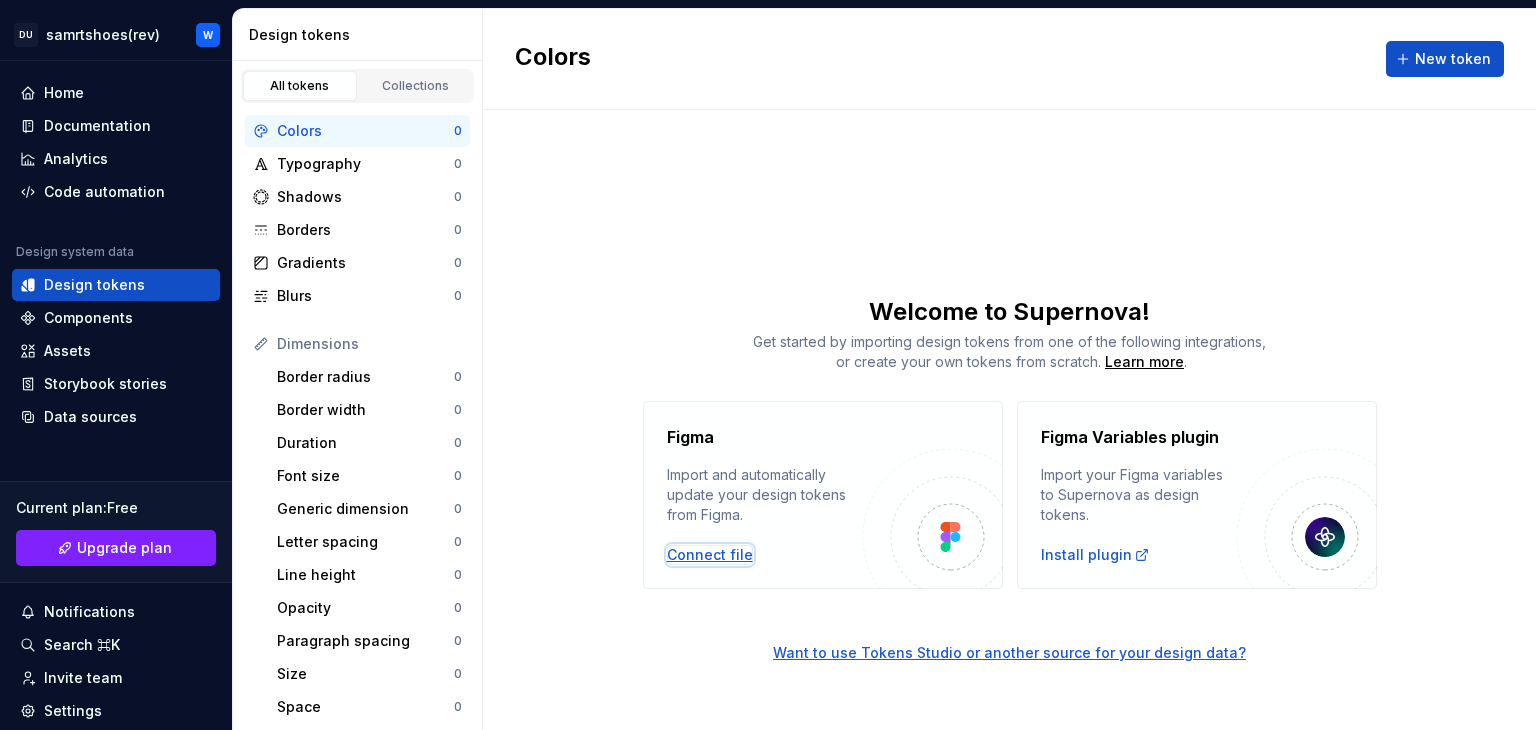click on "Connect file" at bounding box center [710, 555] 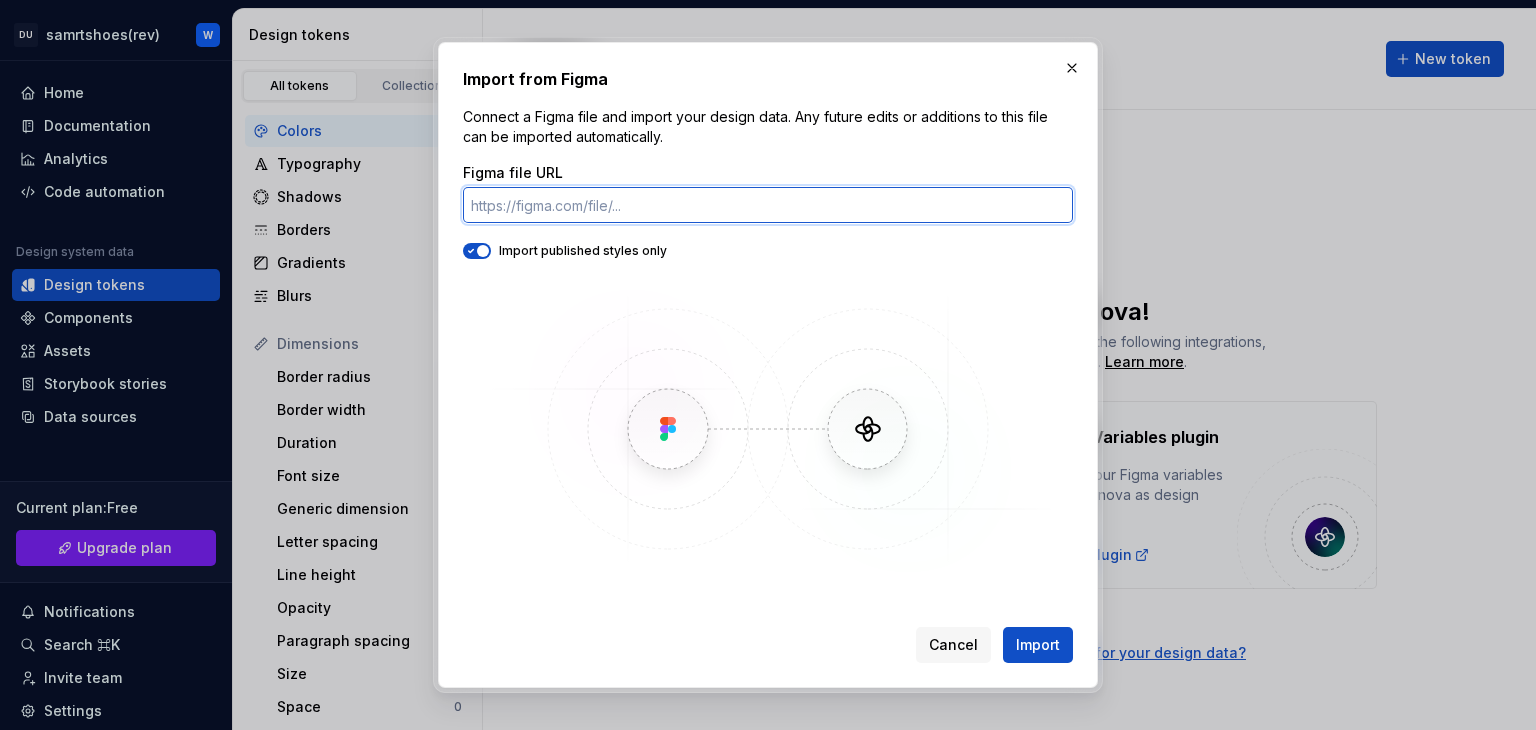 paste on "https://www.figma.com/design/7nMuHk4na3jr8vlUiKtYCn/Untitled?node-id=0-1&m=dev&t=QUc4FsVGXuABy5DG-1" 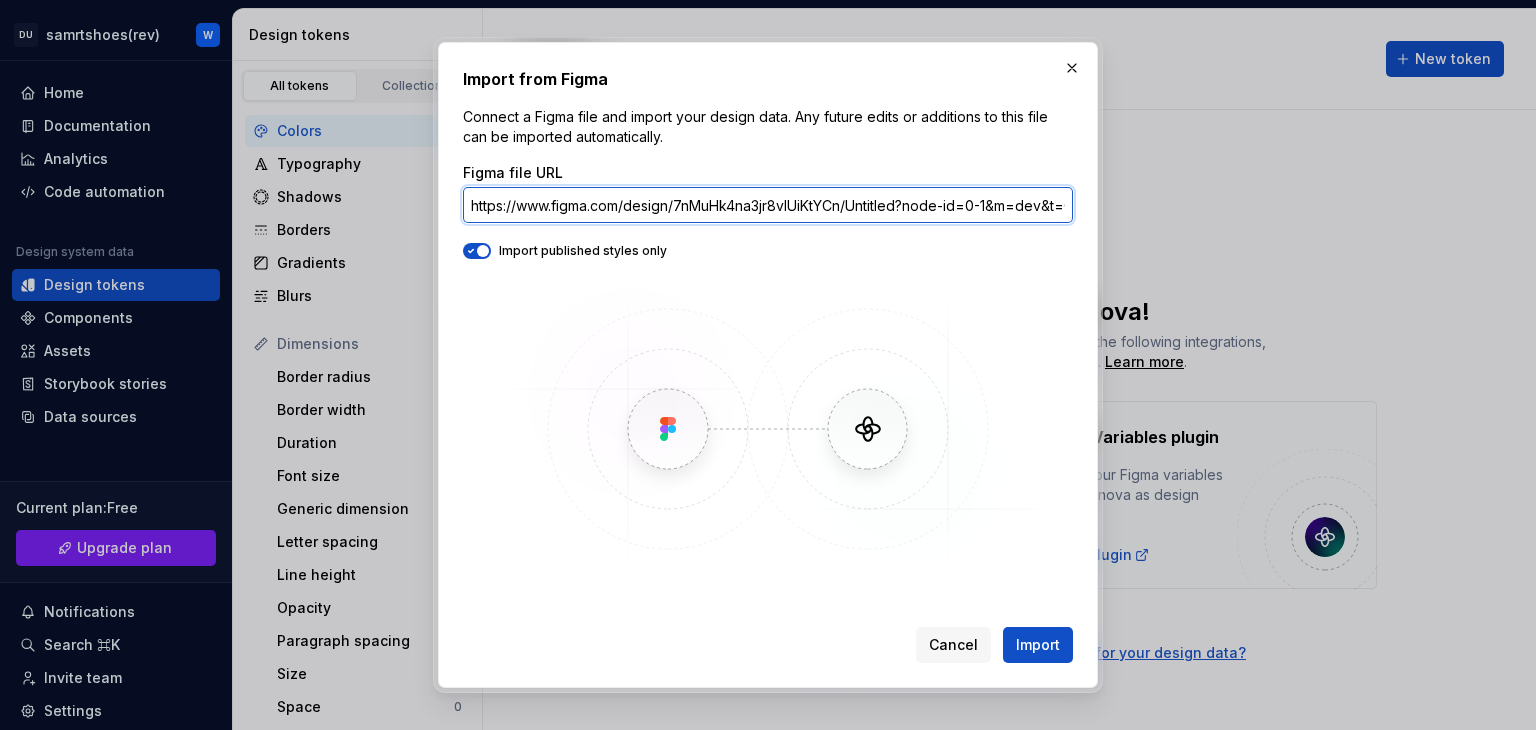 scroll, scrollTop: 0, scrollLeft: 168, axis: horizontal 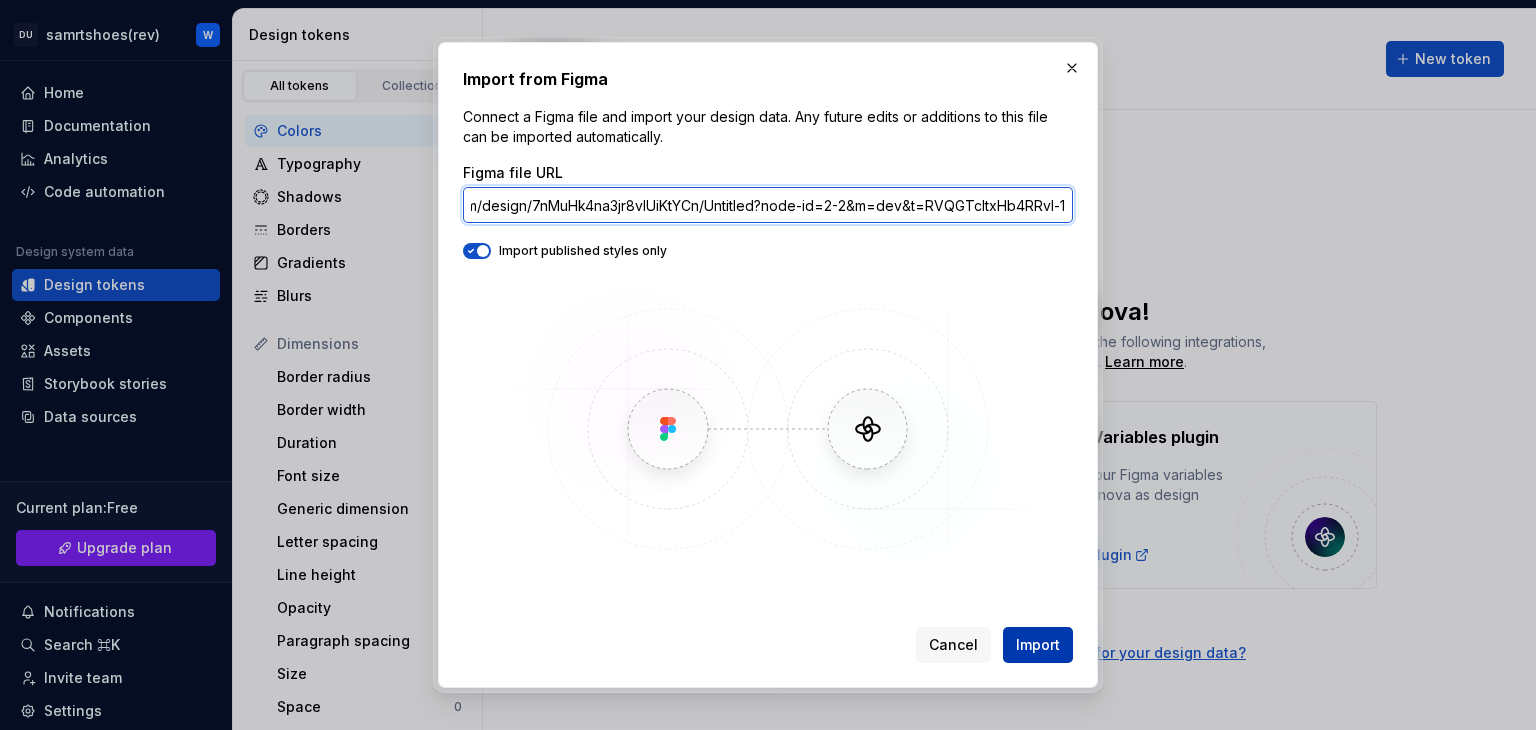 type on "https://www.figma.com/design/7nMuHk4na3jr8vlUiKtYCn/Untitled?node-id=2-2&m=dev&t=RVQGTcItxHb4RRvl-1" 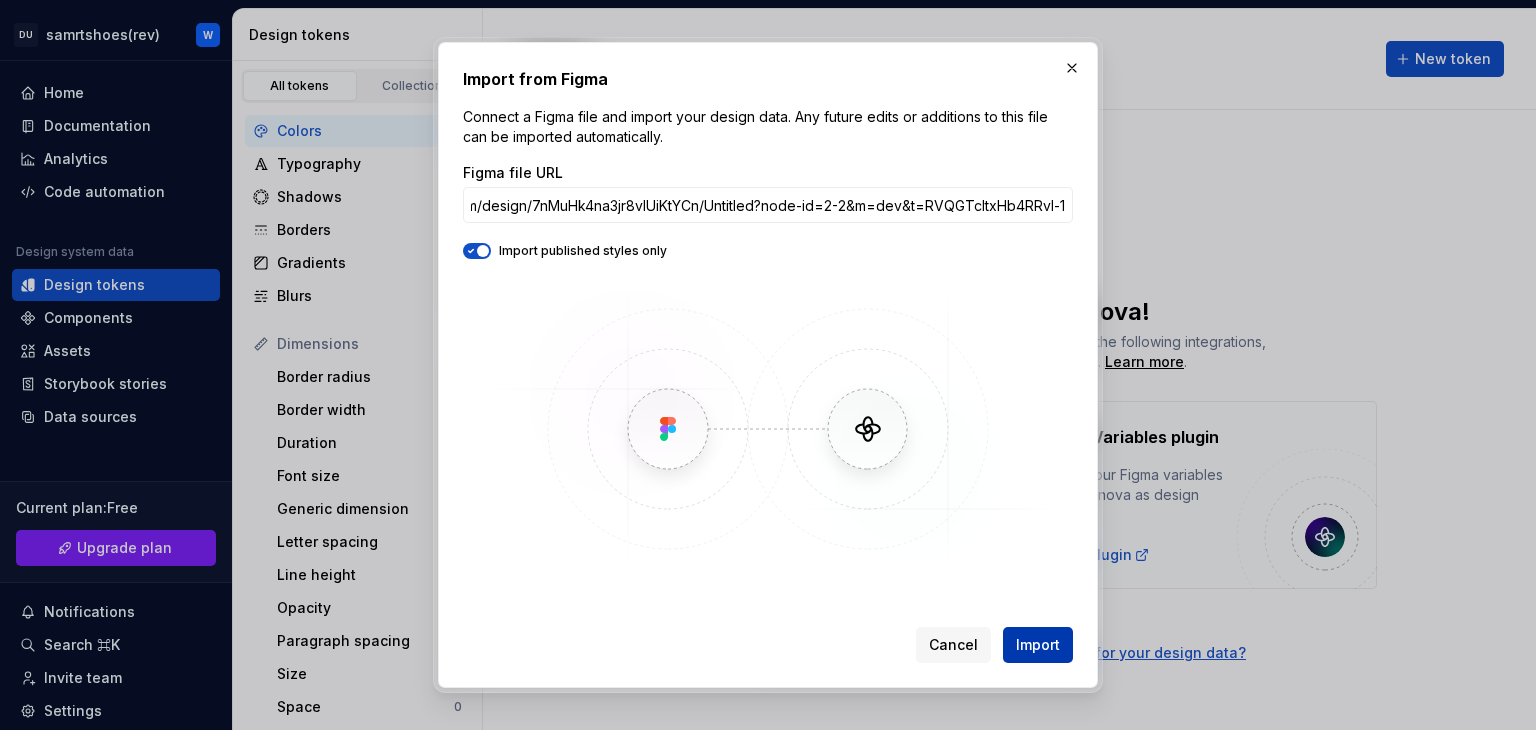 scroll, scrollTop: 0, scrollLeft: 0, axis: both 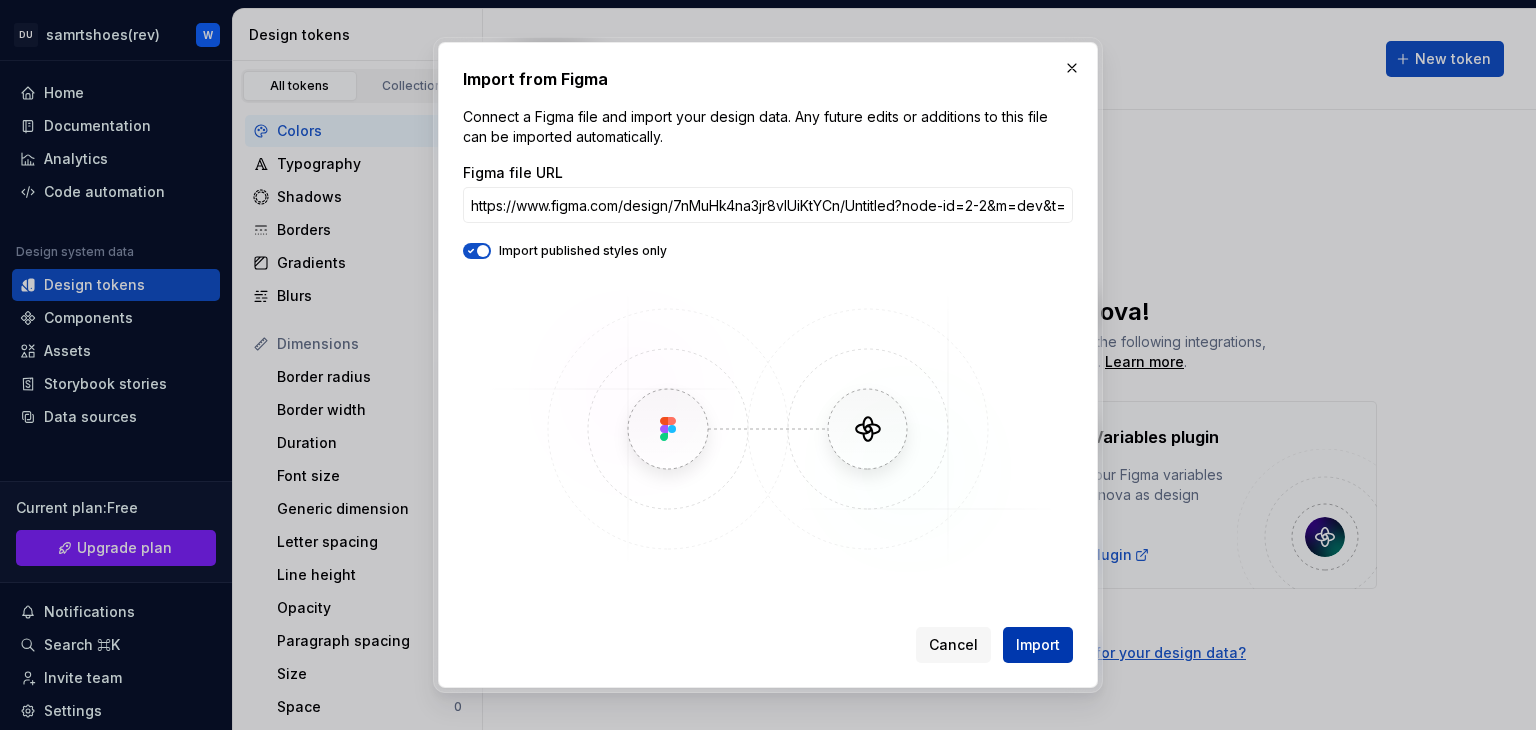 click on "Import" at bounding box center [1038, 645] 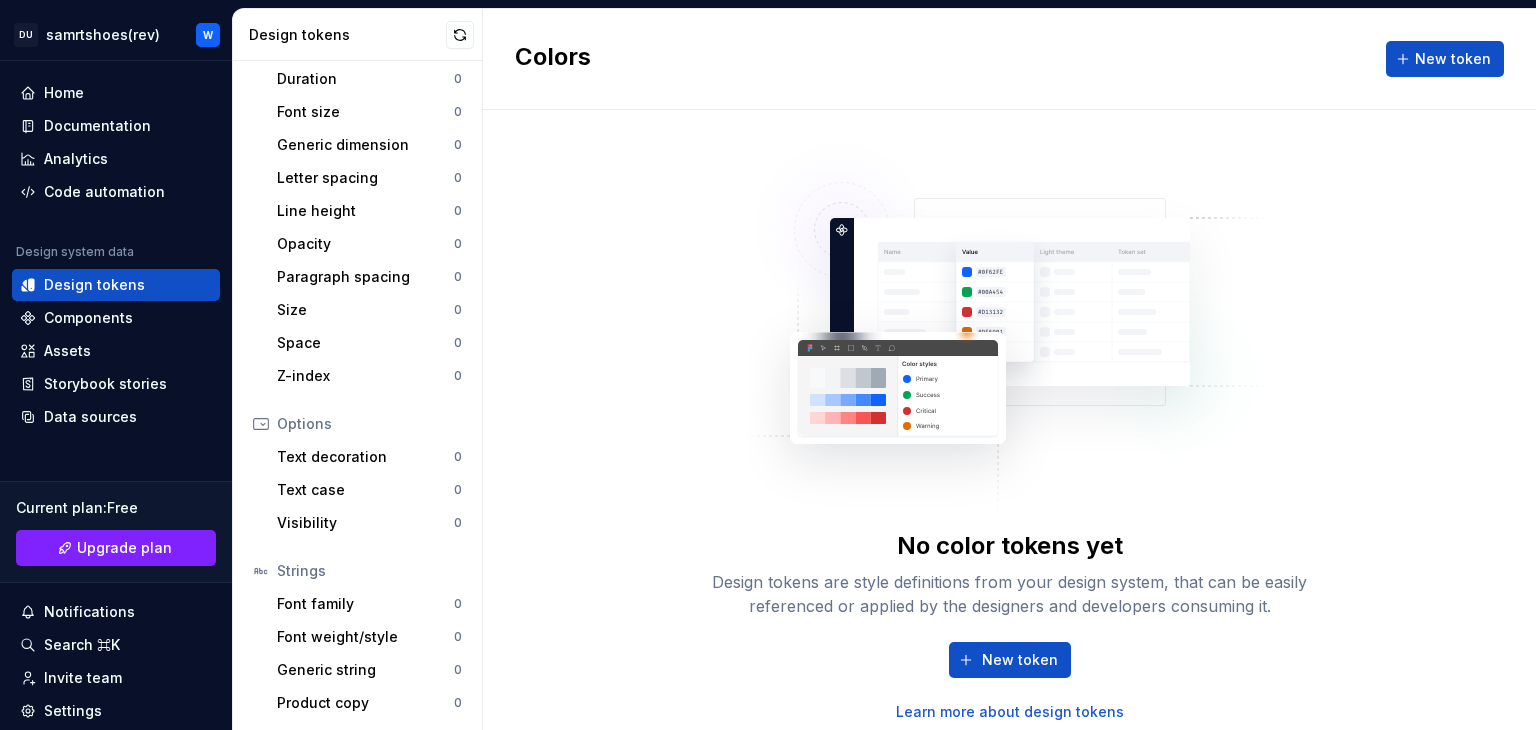 scroll, scrollTop: 0, scrollLeft: 0, axis: both 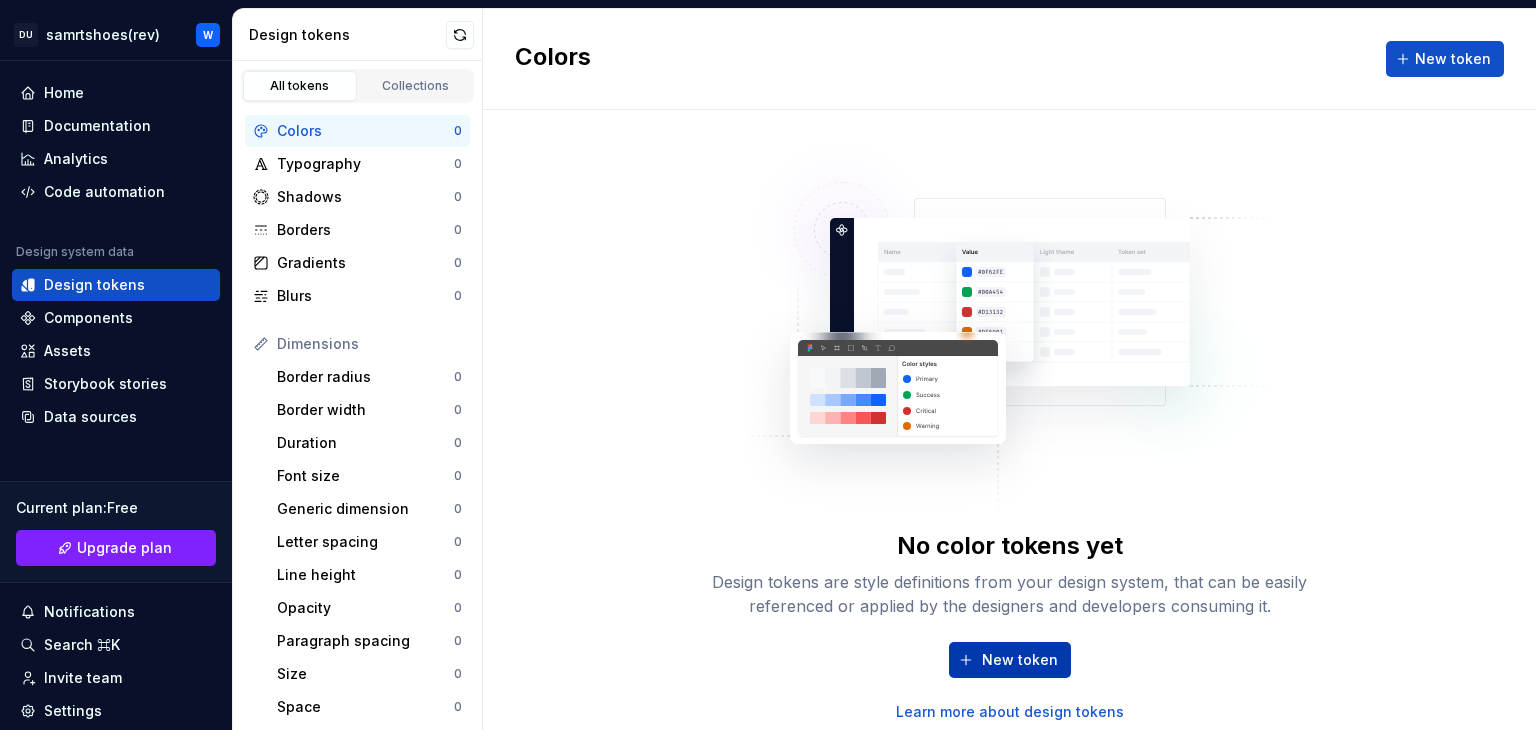 click on "New token" at bounding box center (1020, 660) 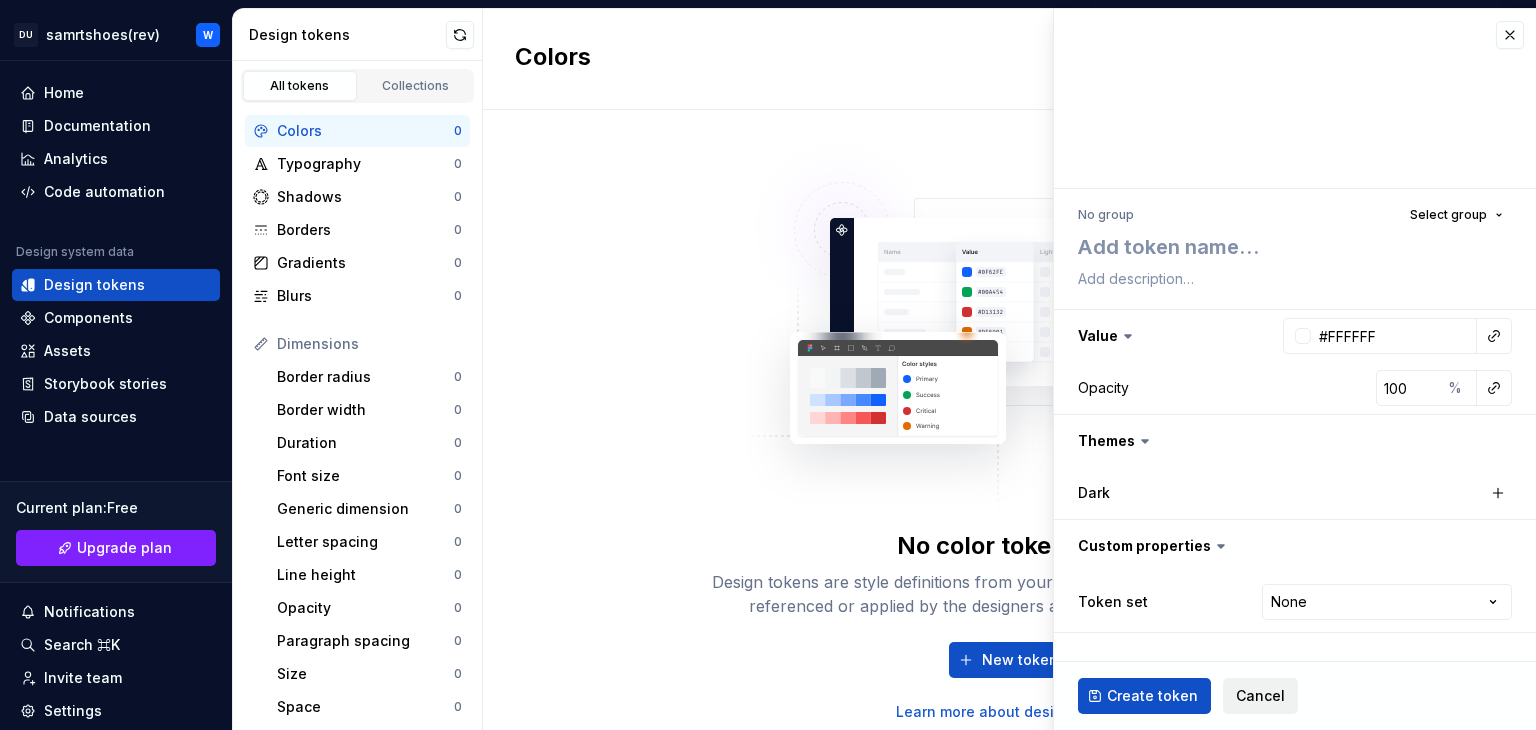 click on "Cancel" at bounding box center (1260, 696) 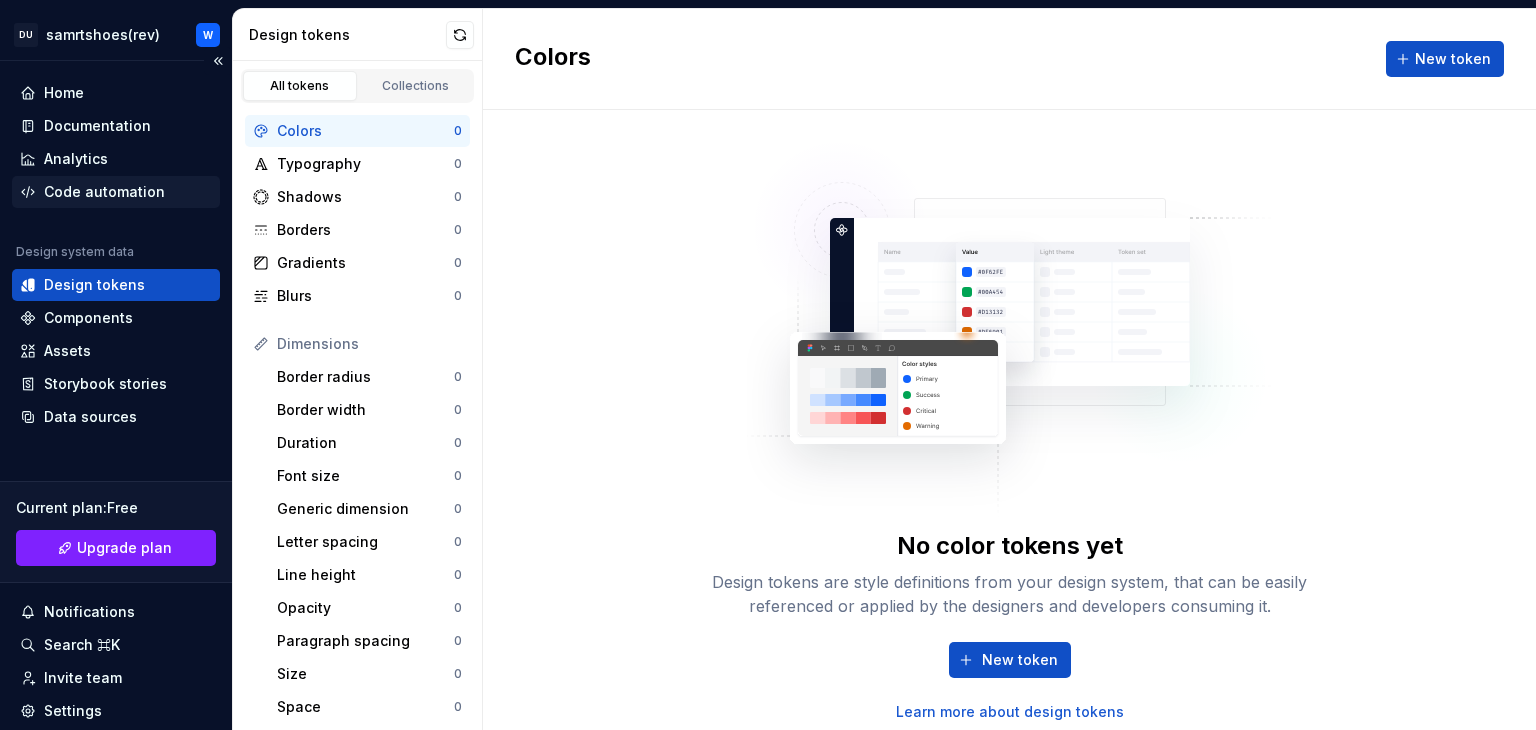 click on "Code automation" at bounding box center (104, 192) 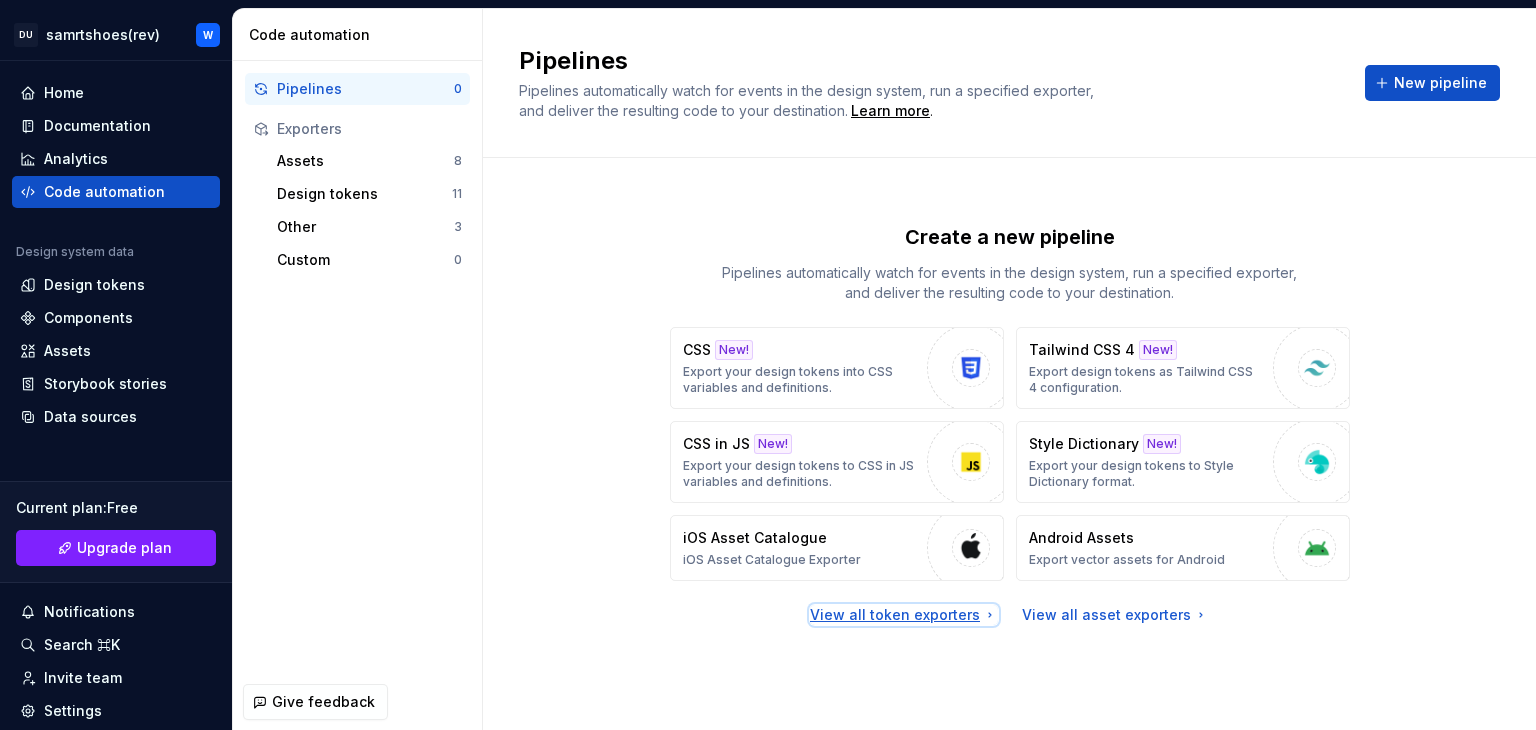 click on "View all token exporters" at bounding box center [904, 615] 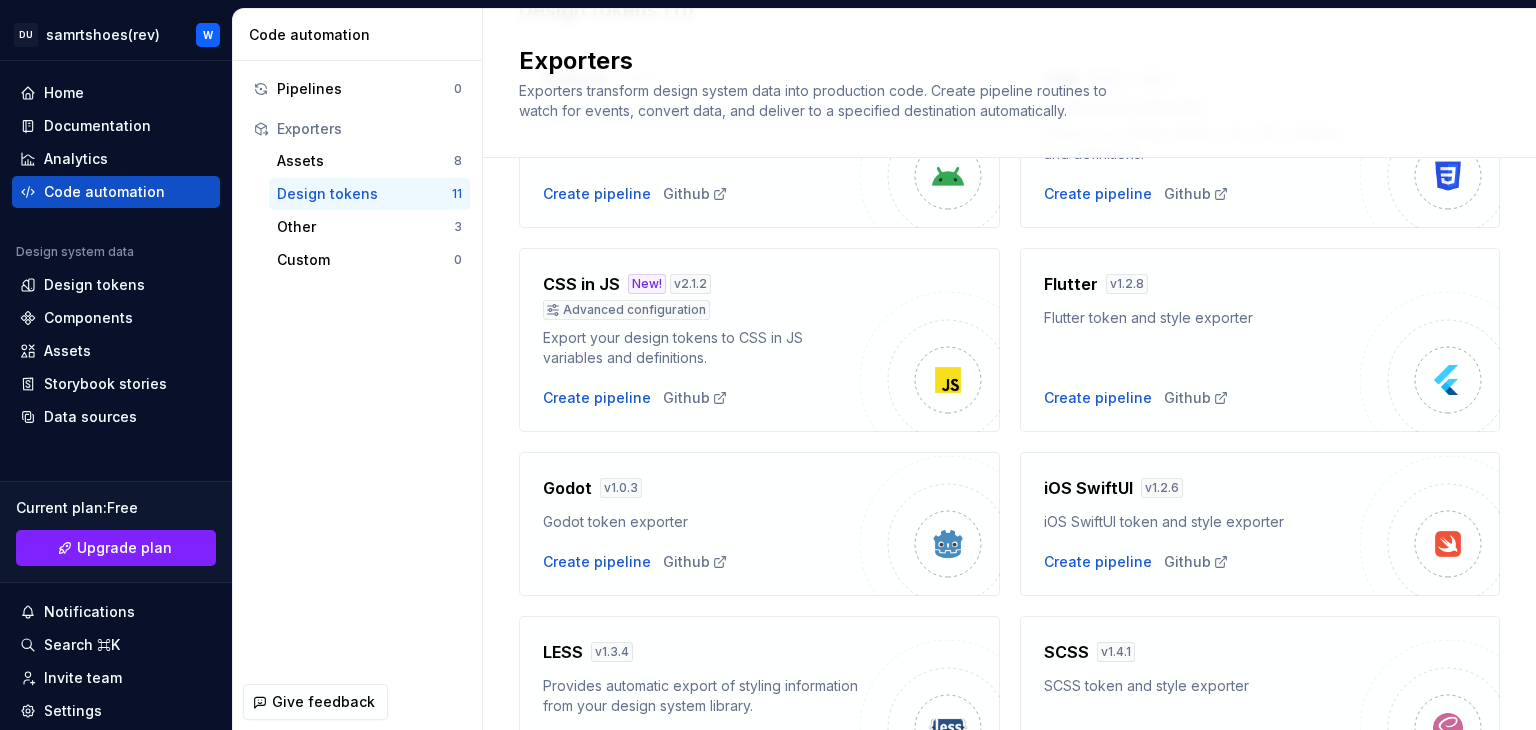 scroll, scrollTop: 200, scrollLeft: 0, axis: vertical 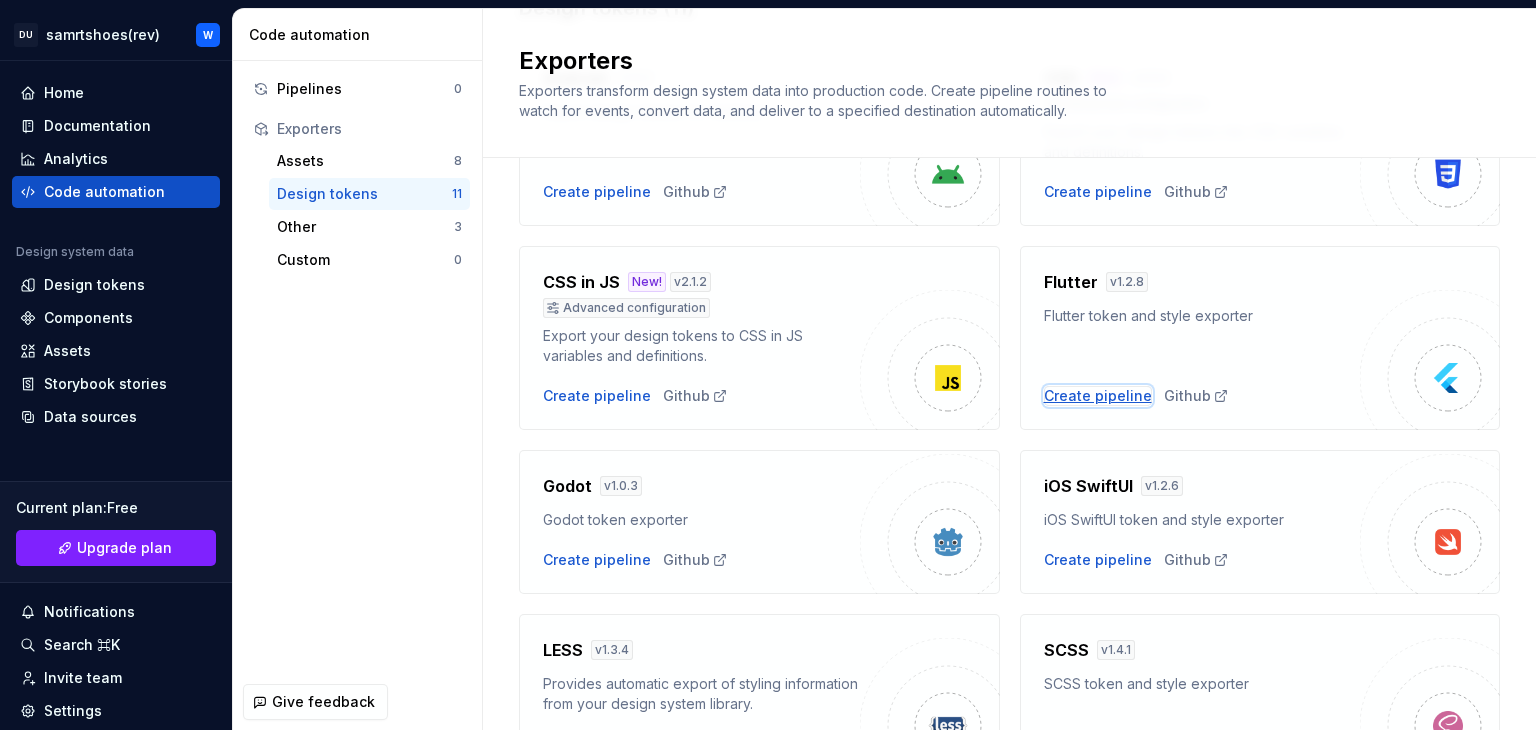 click on "Create pipeline" at bounding box center (1098, 396) 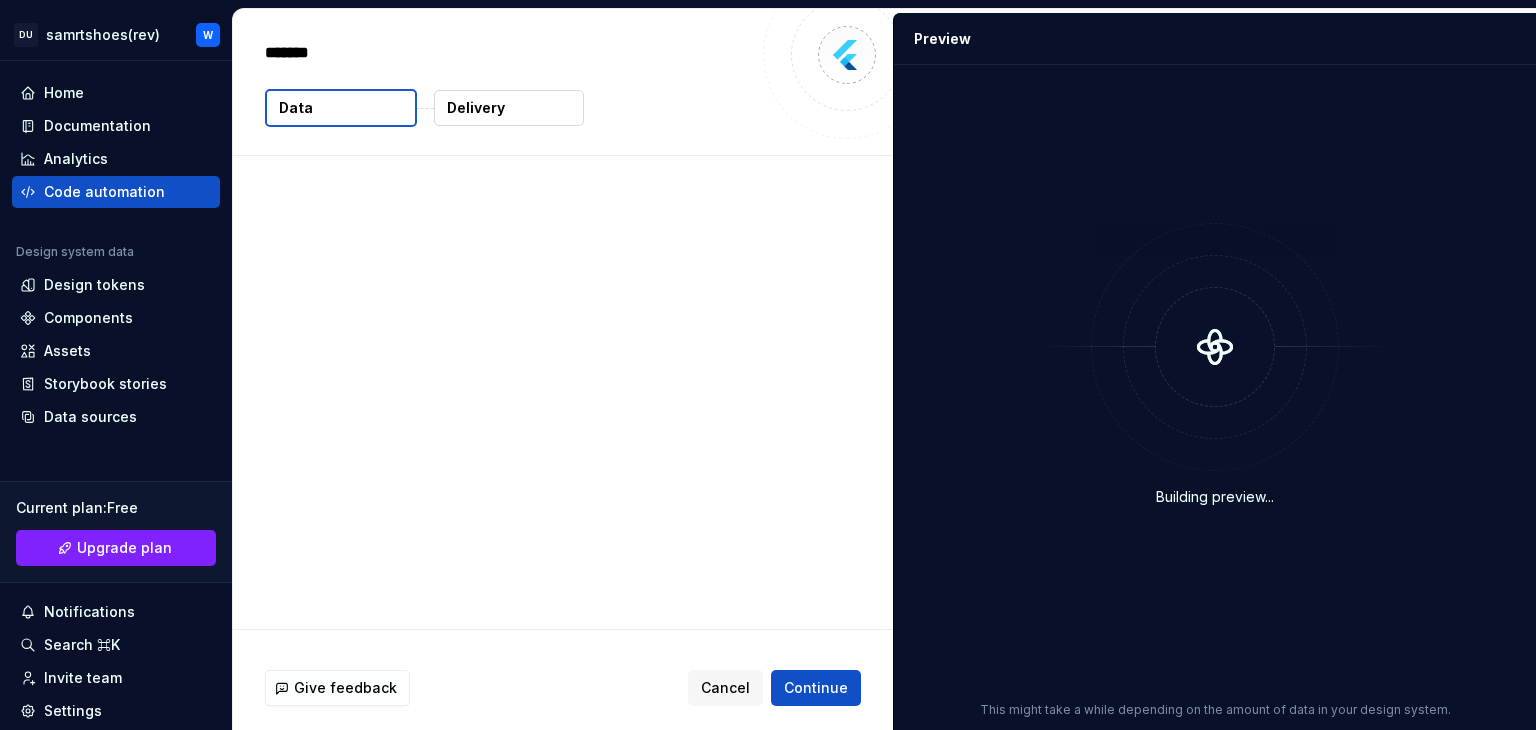 type on "*" 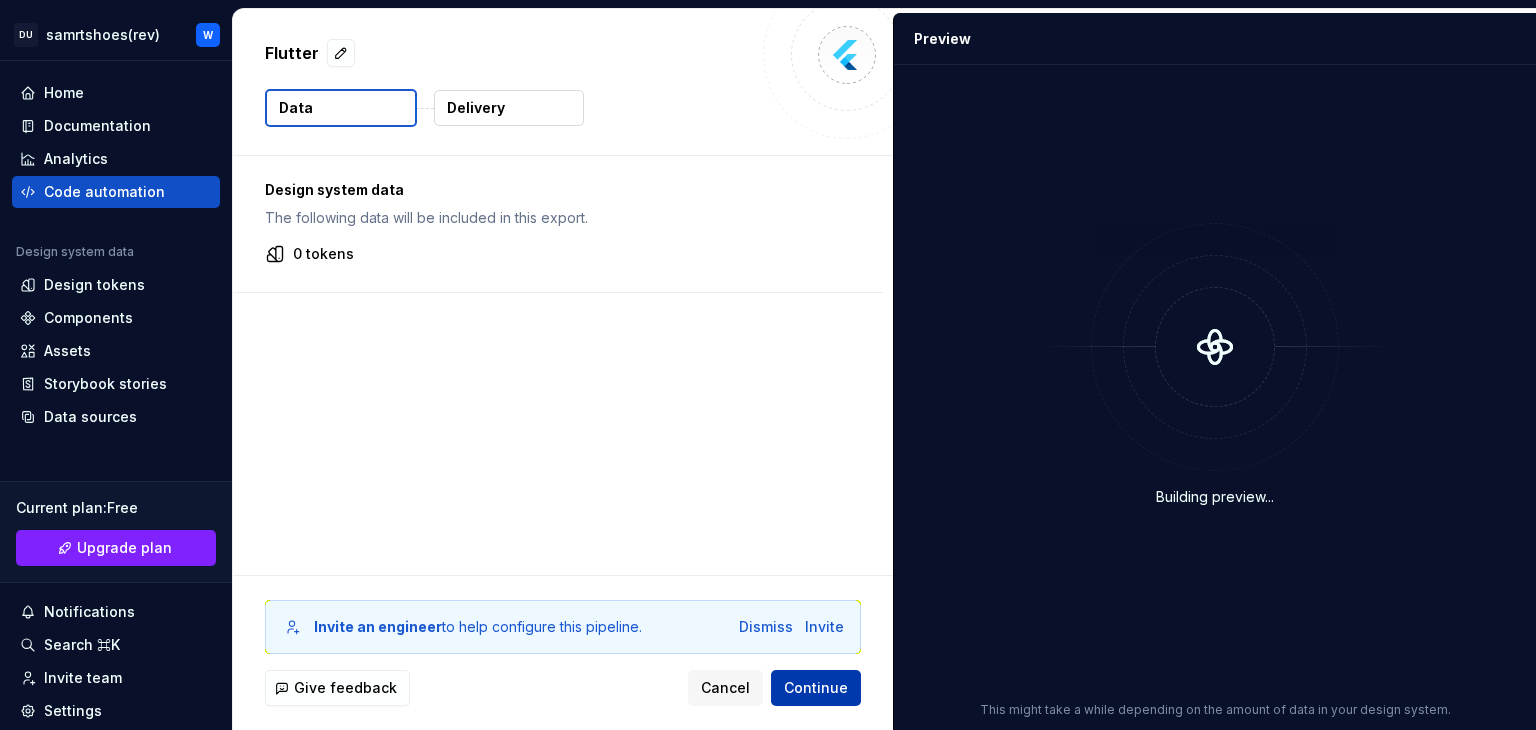 click on "Continue" at bounding box center (816, 688) 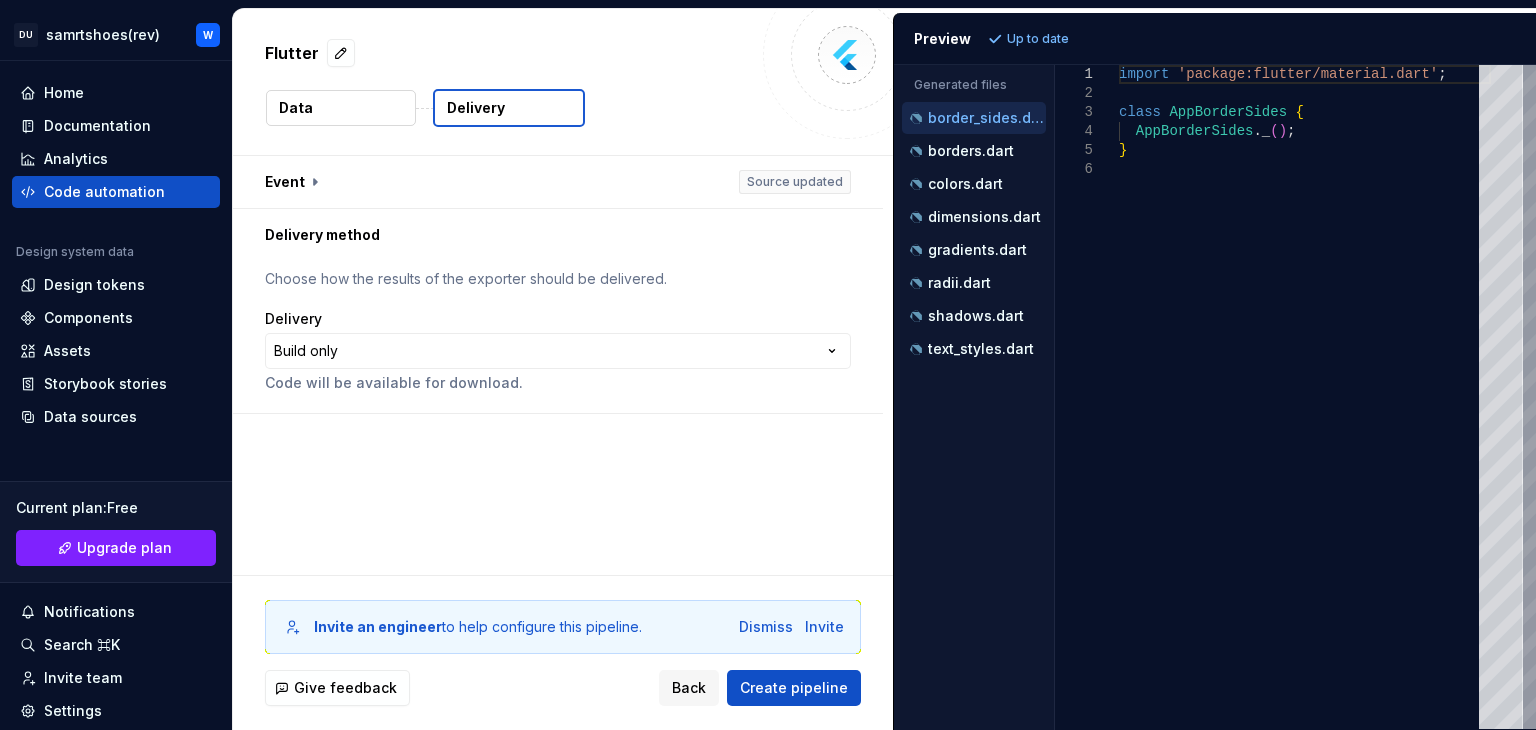 click on "Invite an engineer  to help configure this pipeline. Dismiss Invite Give feedback Back Create pipeline" at bounding box center (563, 653) 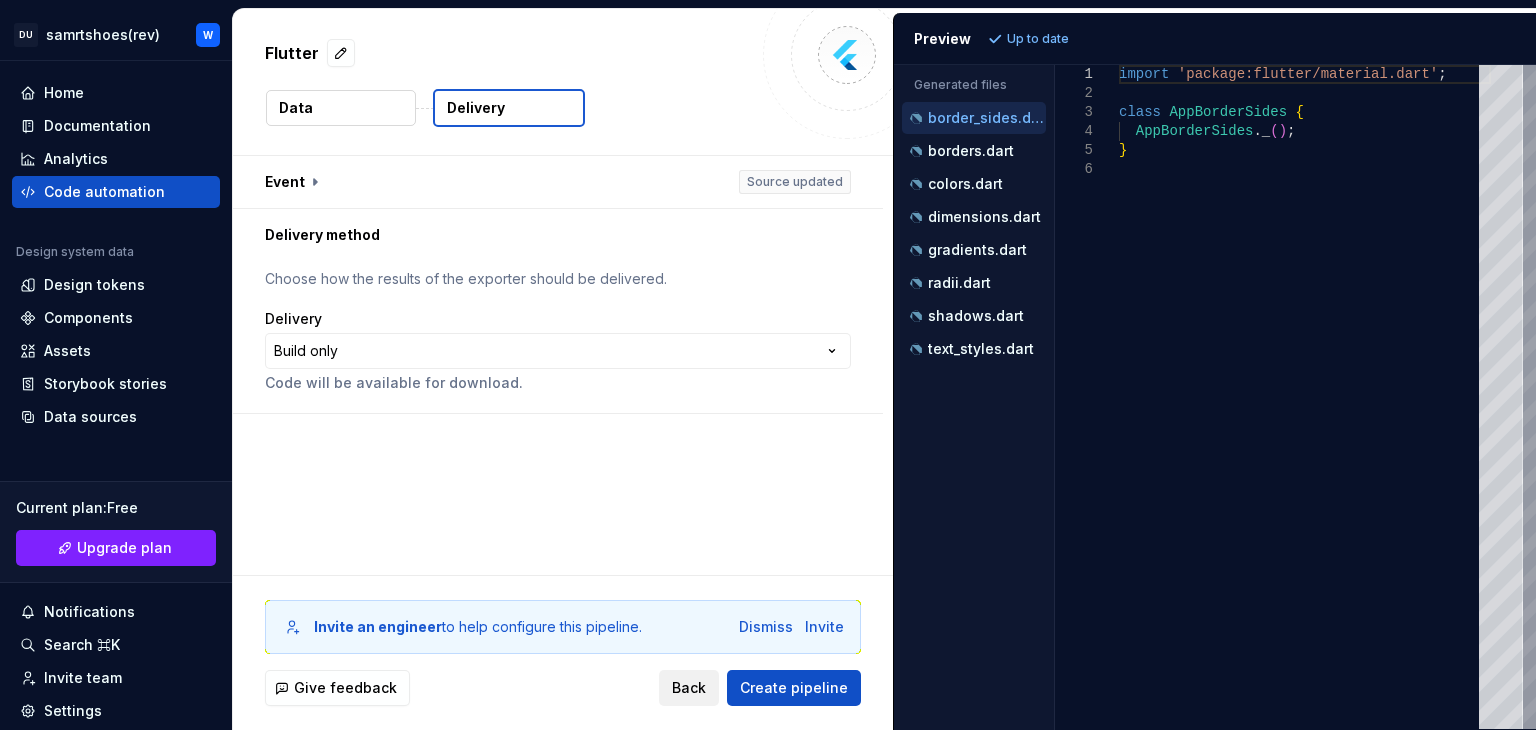 click on "Back" at bounding box center [689, 688] 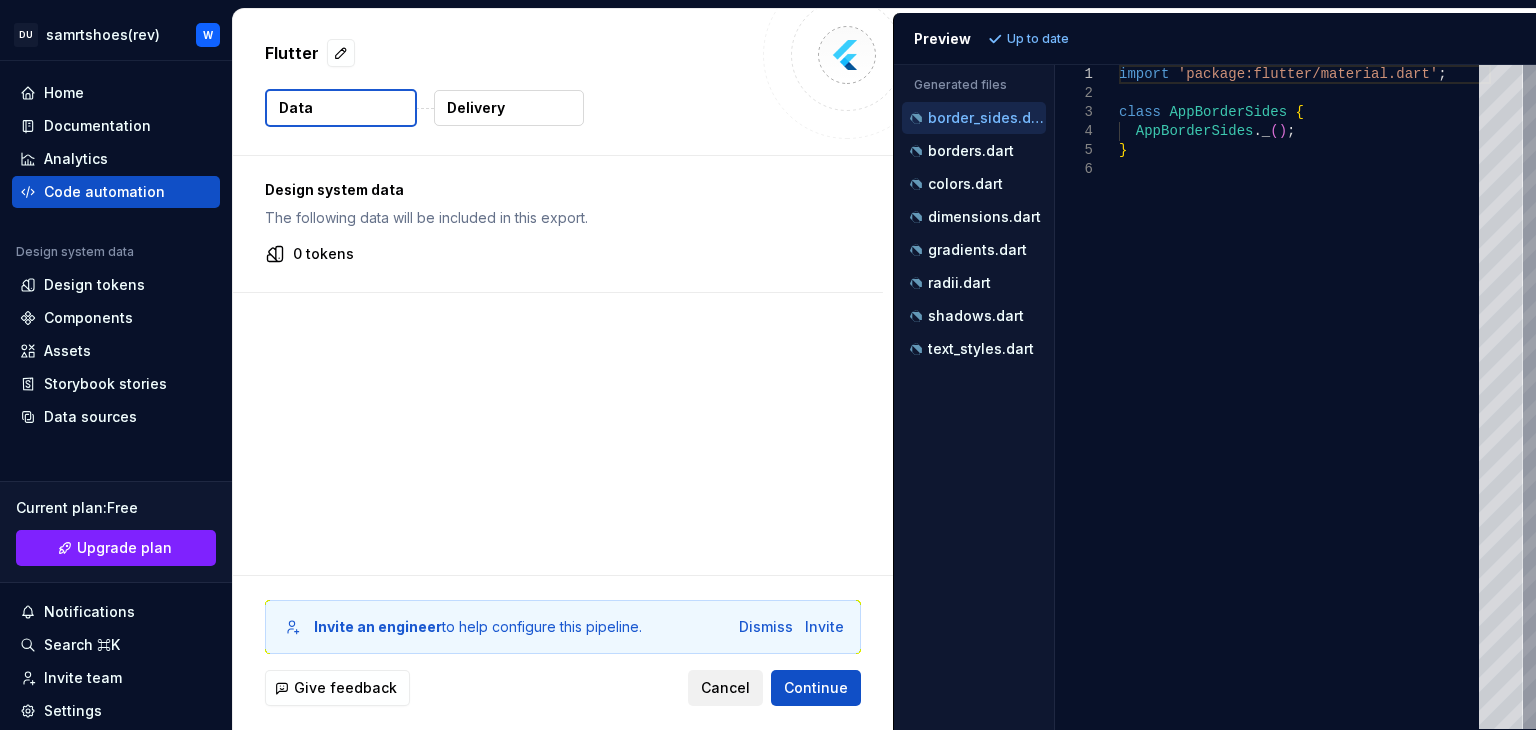 click on "Cancel" at bounding box center (725, 688) 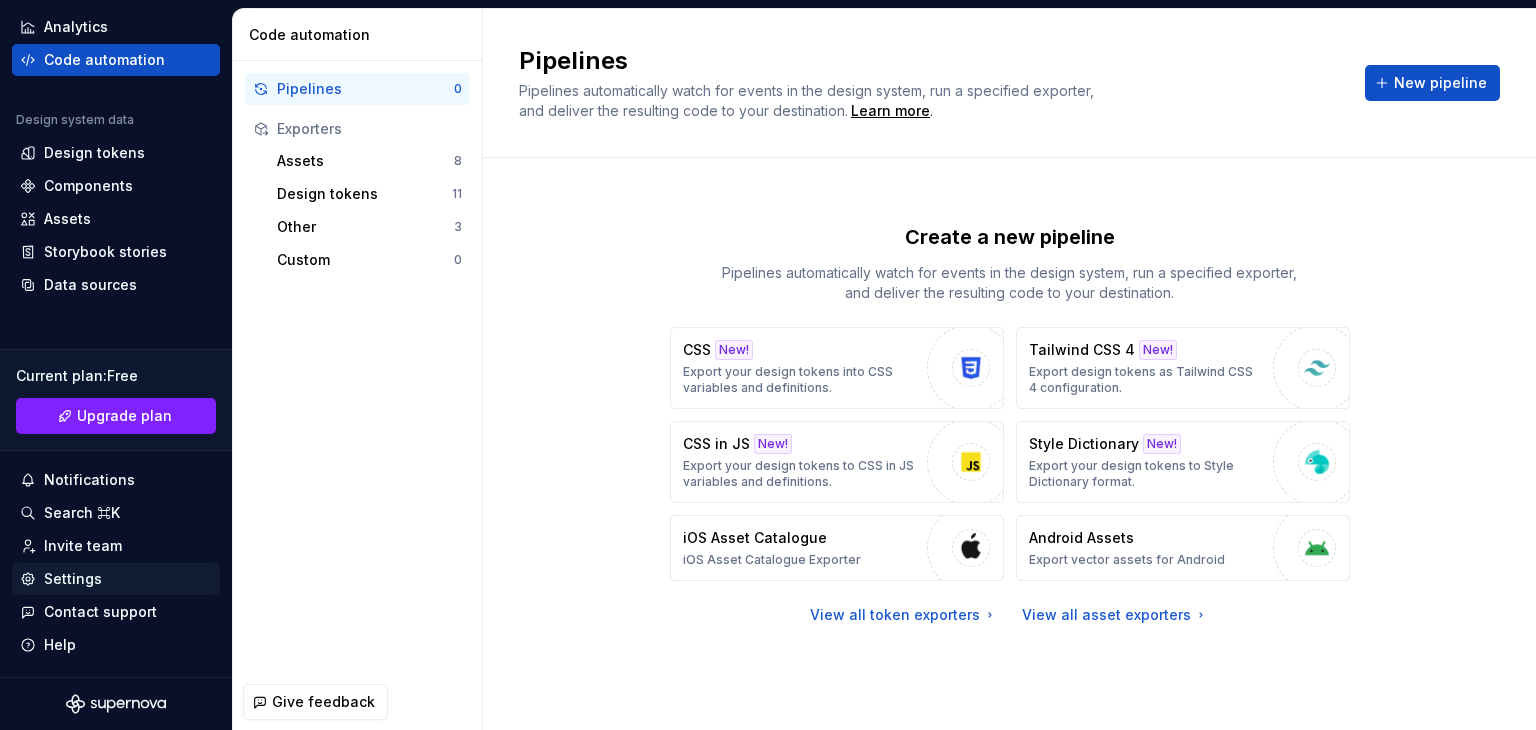 scroll, scrollTop: 0, scrollLeft: 0, axis: both 